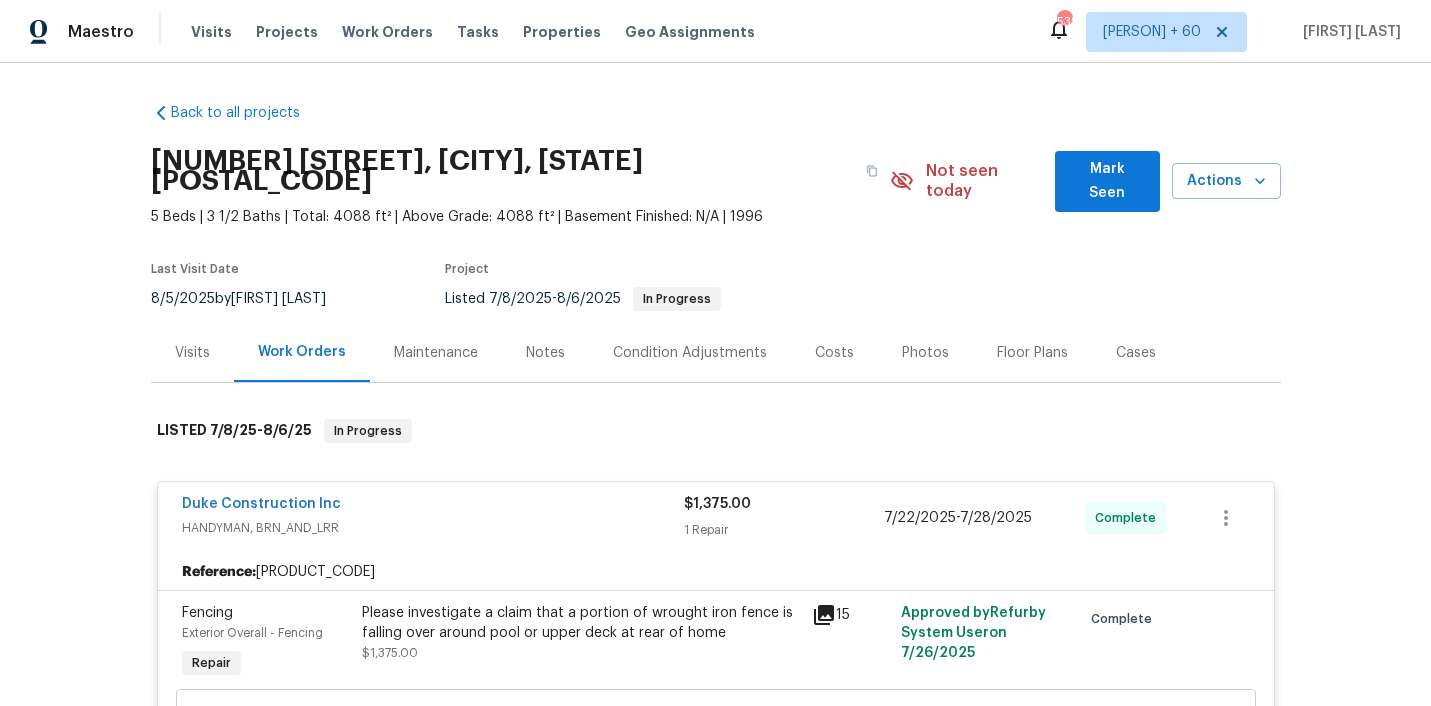 scroll, scrollTop: 0, scrollLeft: 0, axis: both 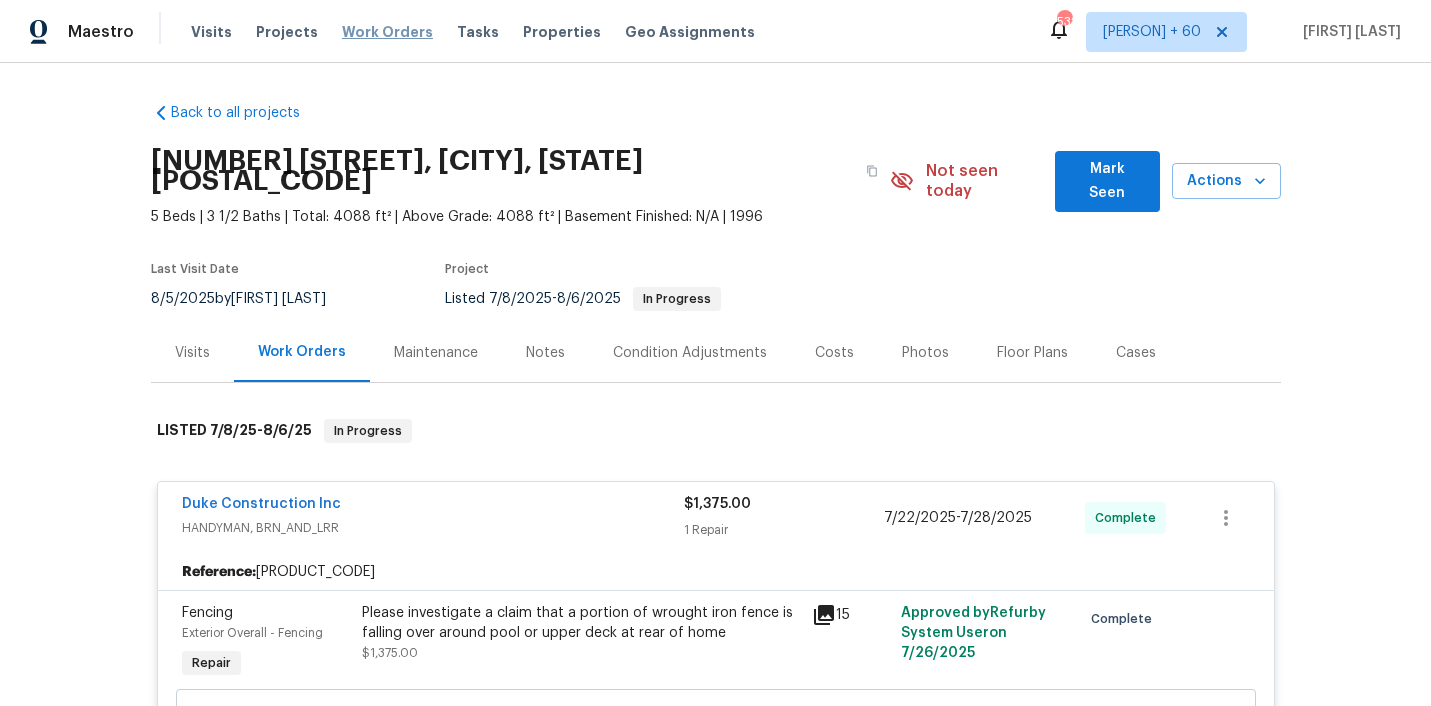 click on "Work Orders" at bounding box center [387, 32] 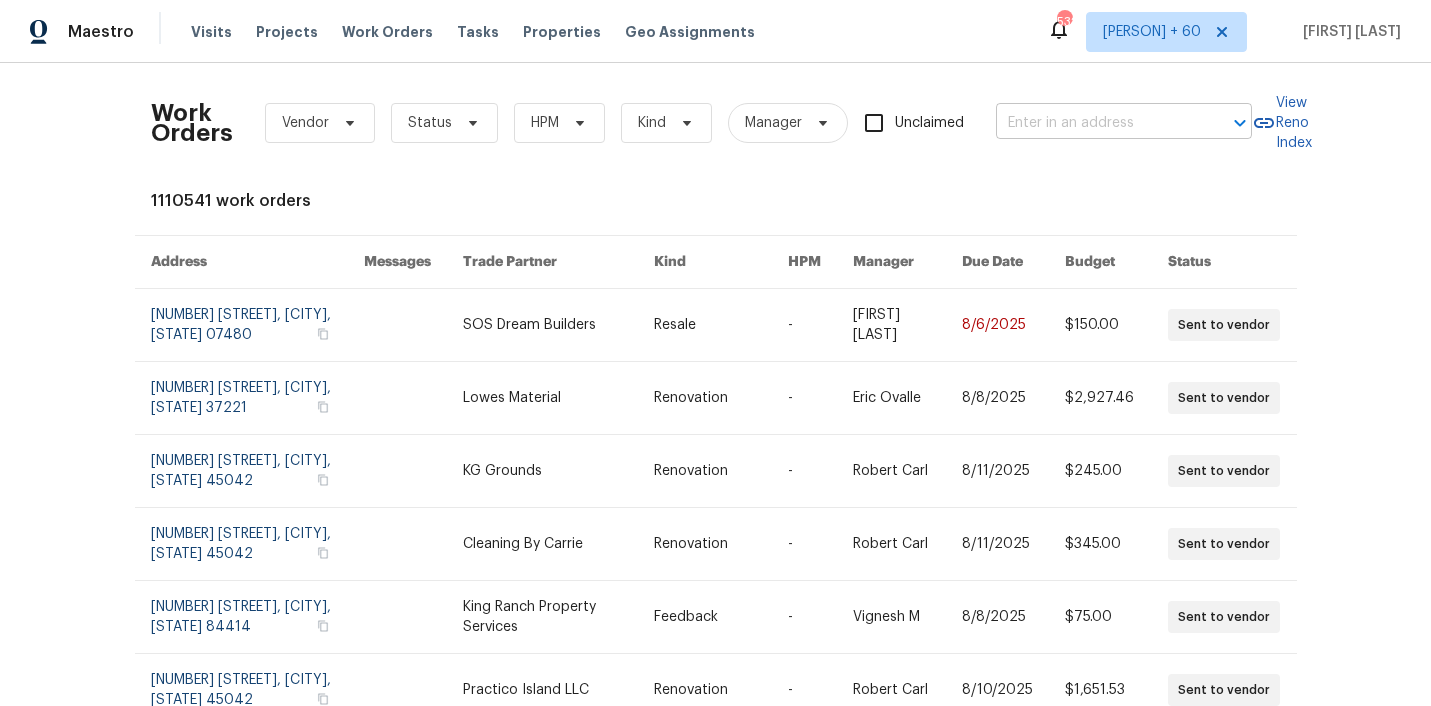 click at bounding box center (1096, 123) 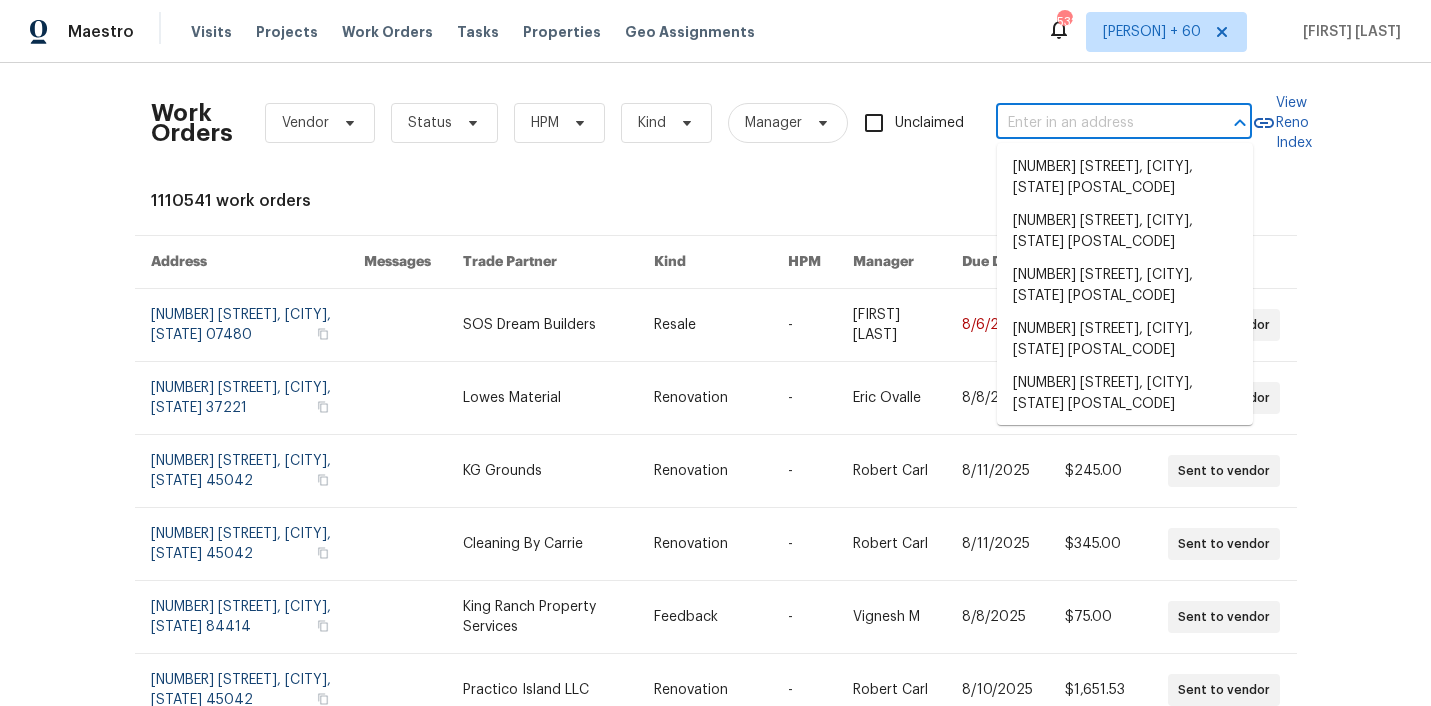 paste on "Replaced HVAC in [DATE]" 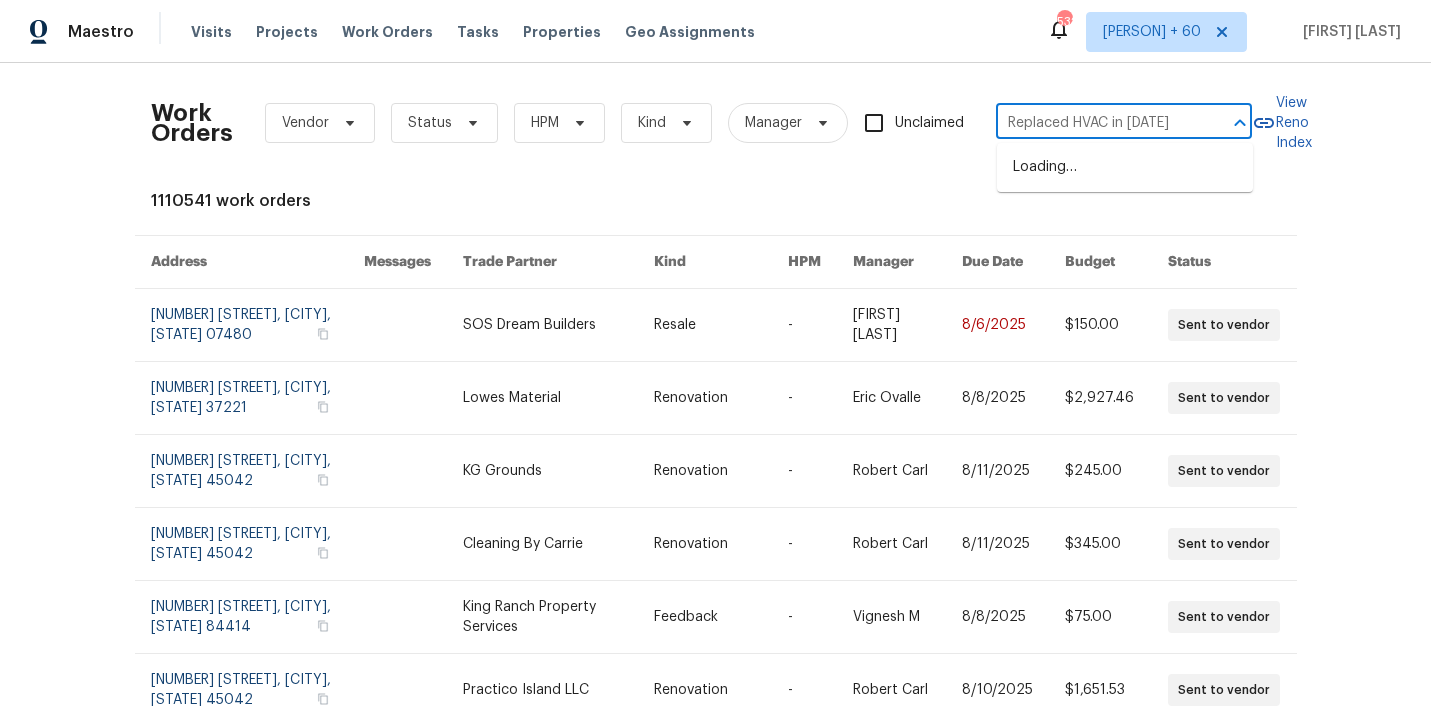 scroll, scrollTop: 0, scrollLeft: 25, axis: horizontal 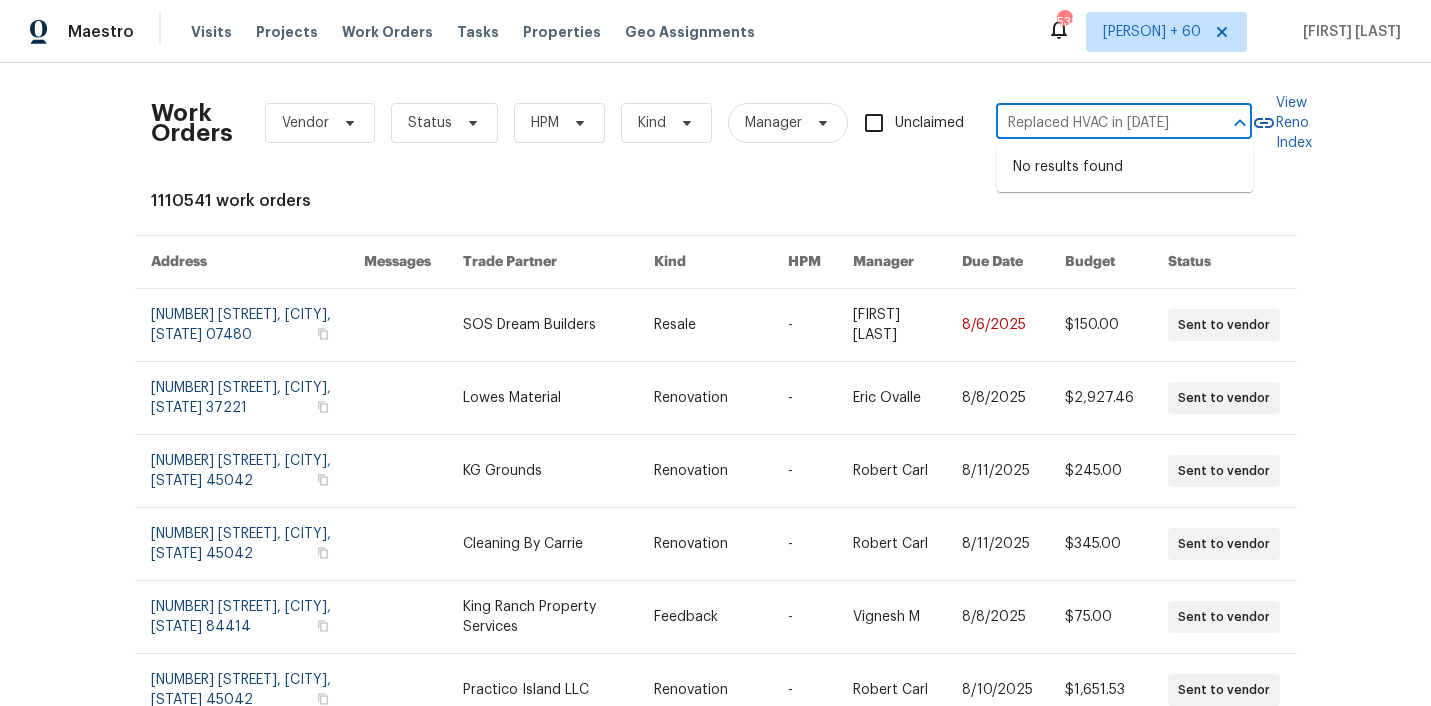 click on "Replaced HVAC in [DATE]" at bounding box center [1096, 123] 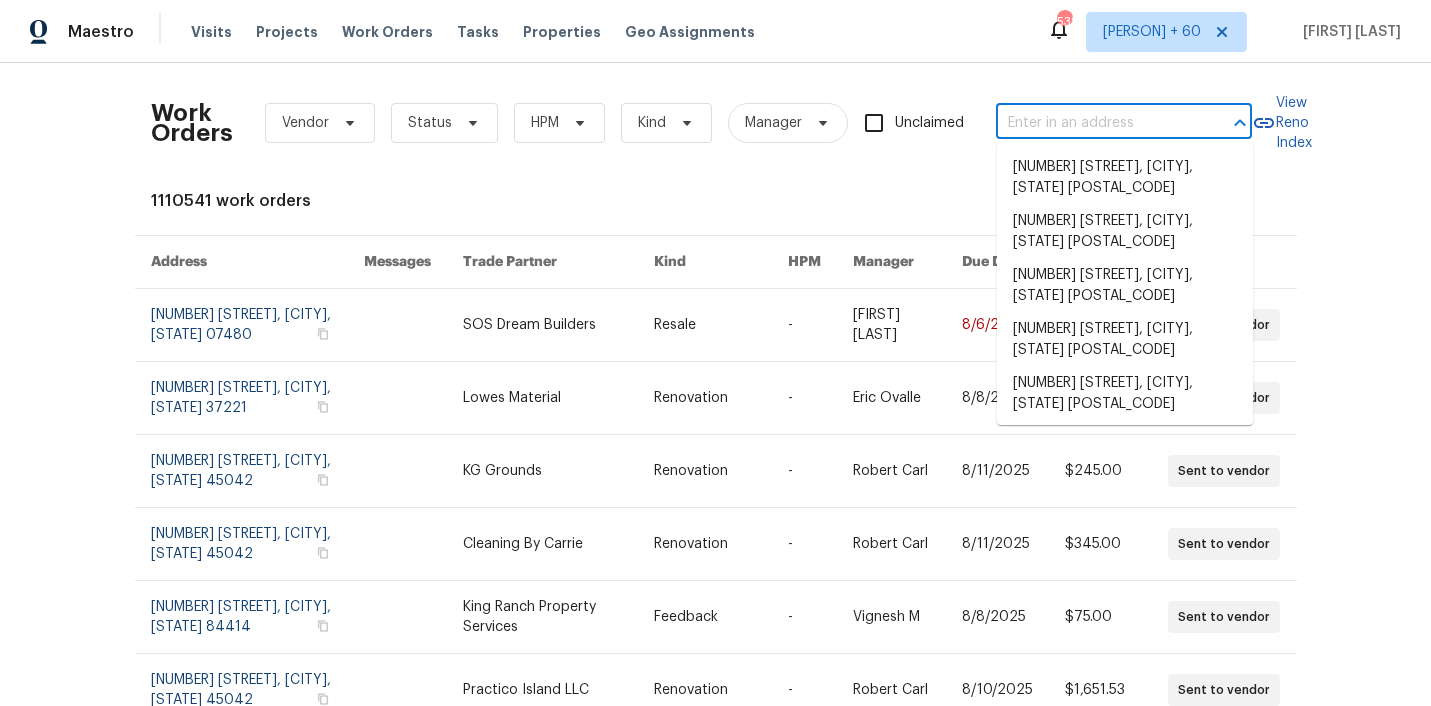 scroll, scrollTop: 0, scrollLeft: 0, axis: both 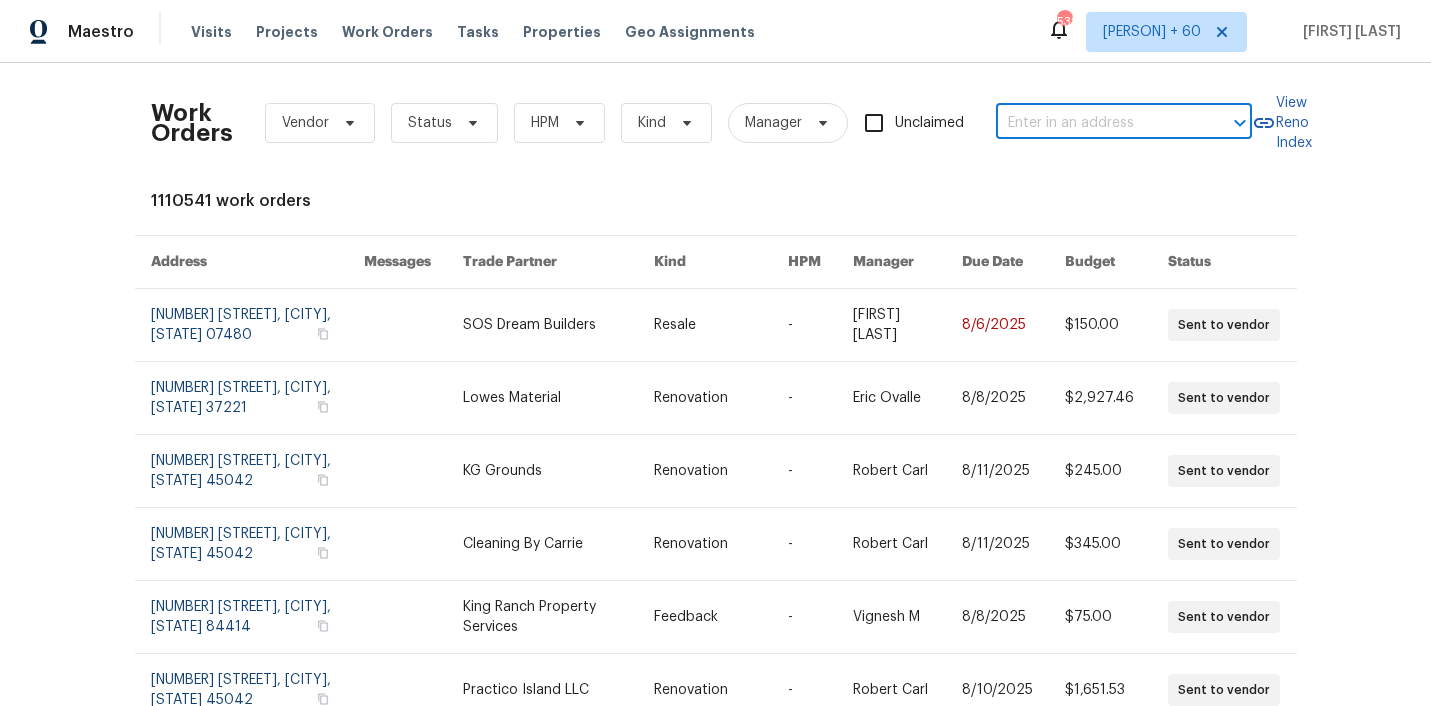 paste on "[NUMBER] [STREET], [CITY], [STATE] [POSTAL_CODE]" 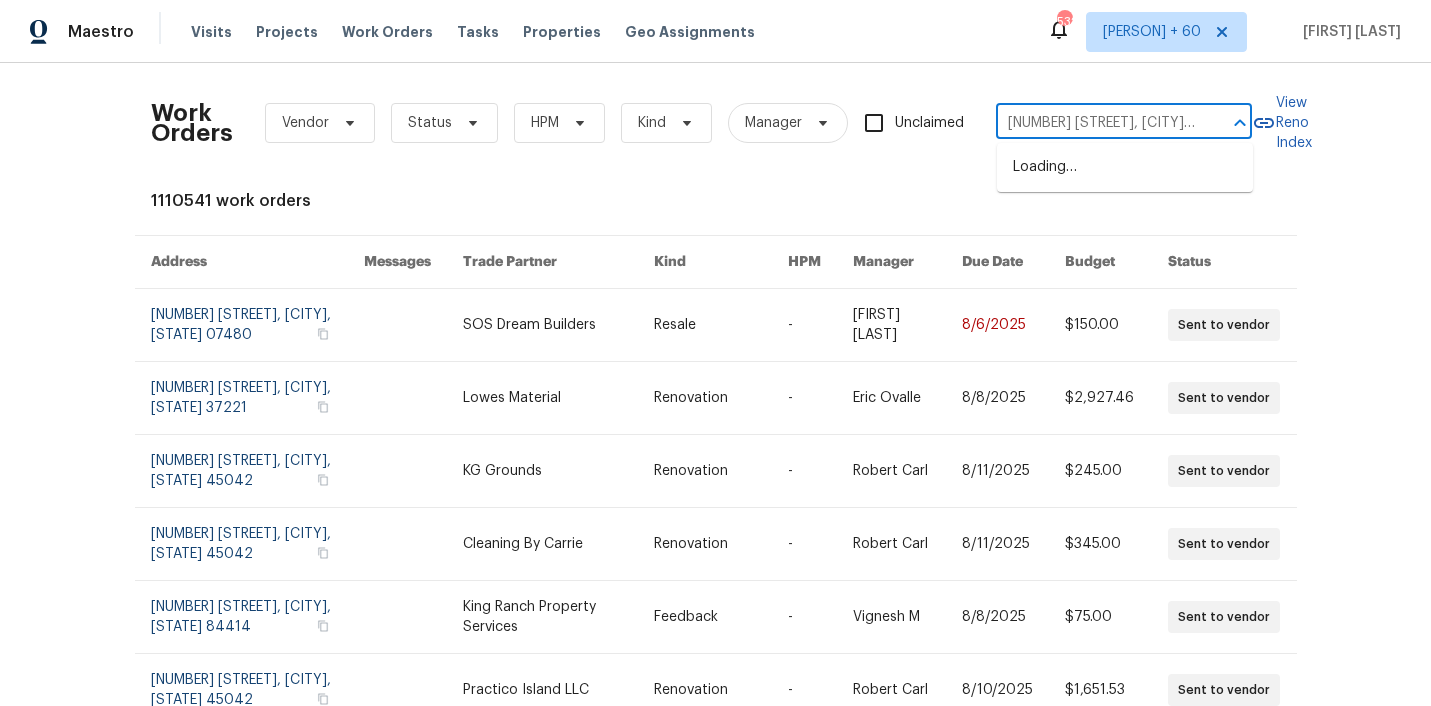 scroll, scrollTop: 0, scrollLeft: 66, axis: horizontal 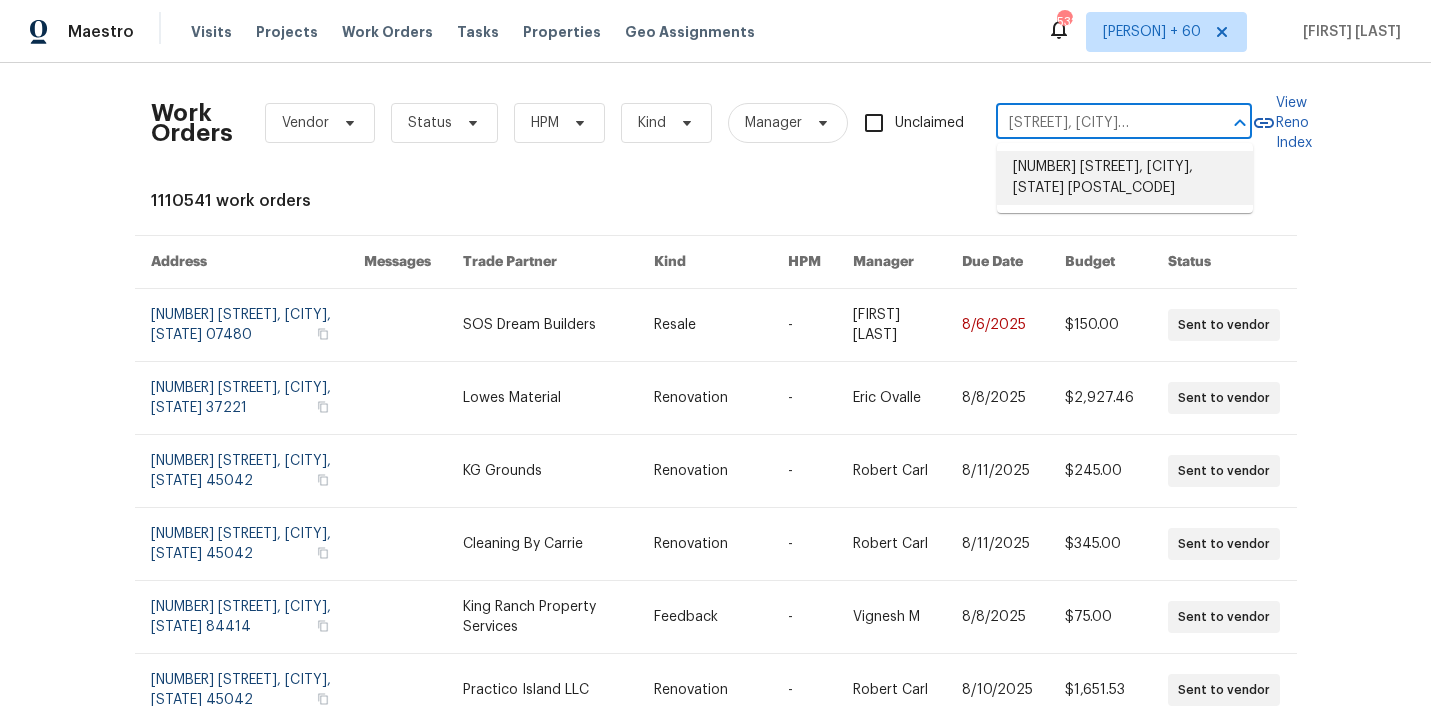 click on "[NUMBER] [STREET], [CITY], [STATE] [POSTAL_CODE]" at bounding box center (1125, 178) 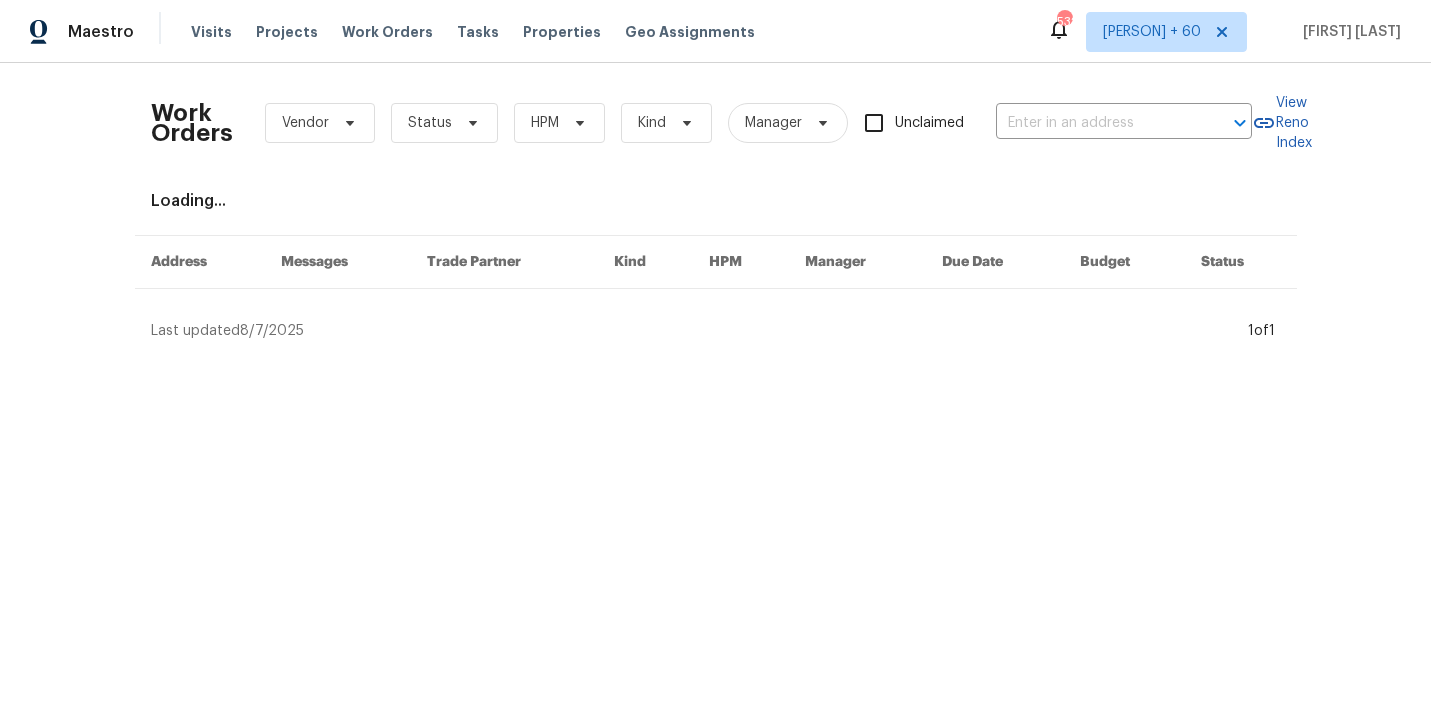 type on "[NUMBER] [STREET], [CITY], [STATE] [POSTAL_CODE]" 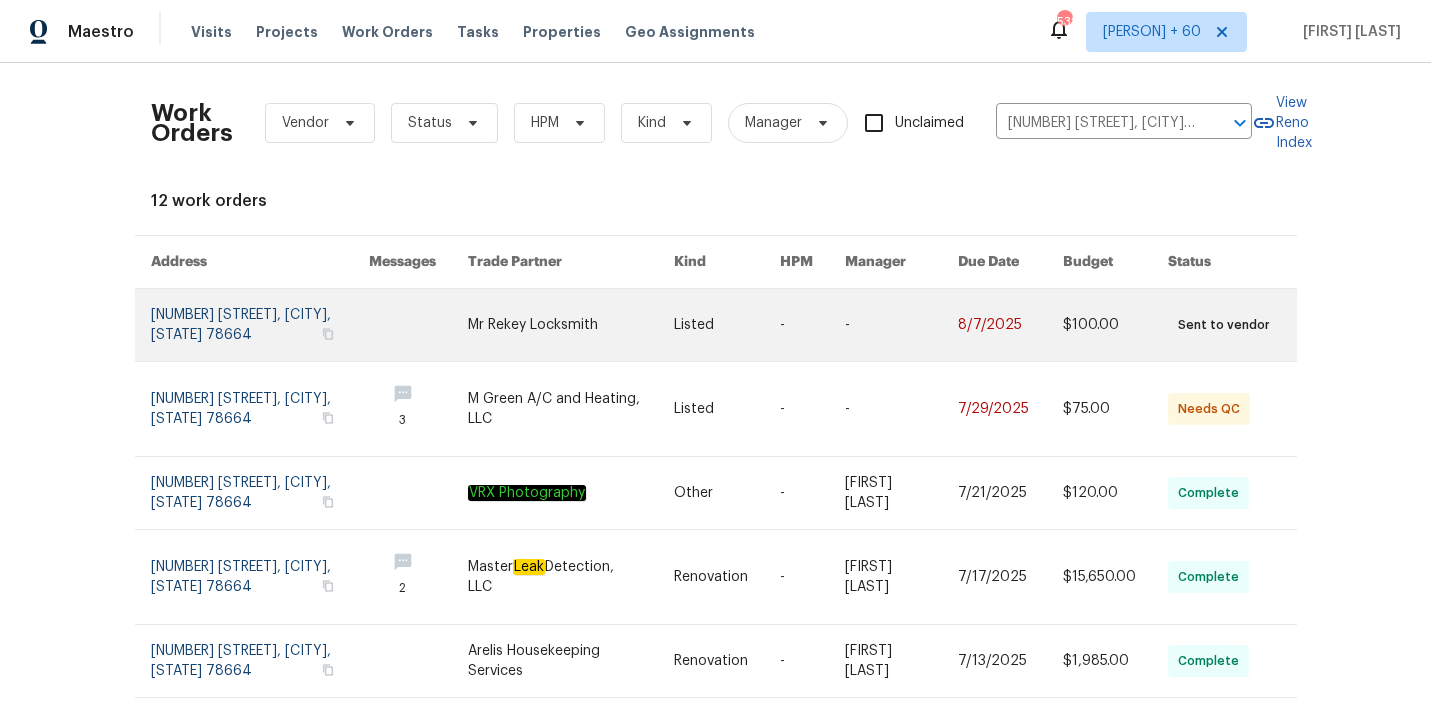 click at bounding box center [571, 325] 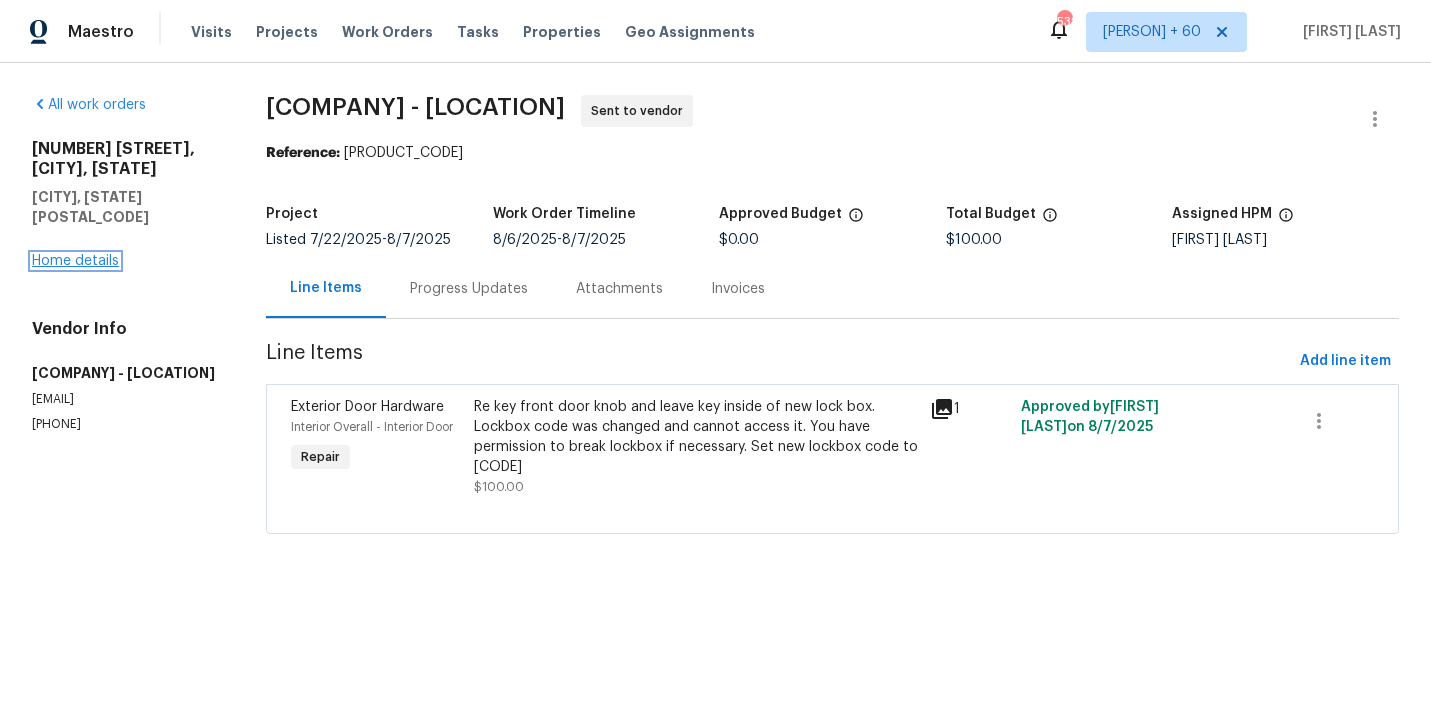 click on "Home details" at bounding box center (75, 261) 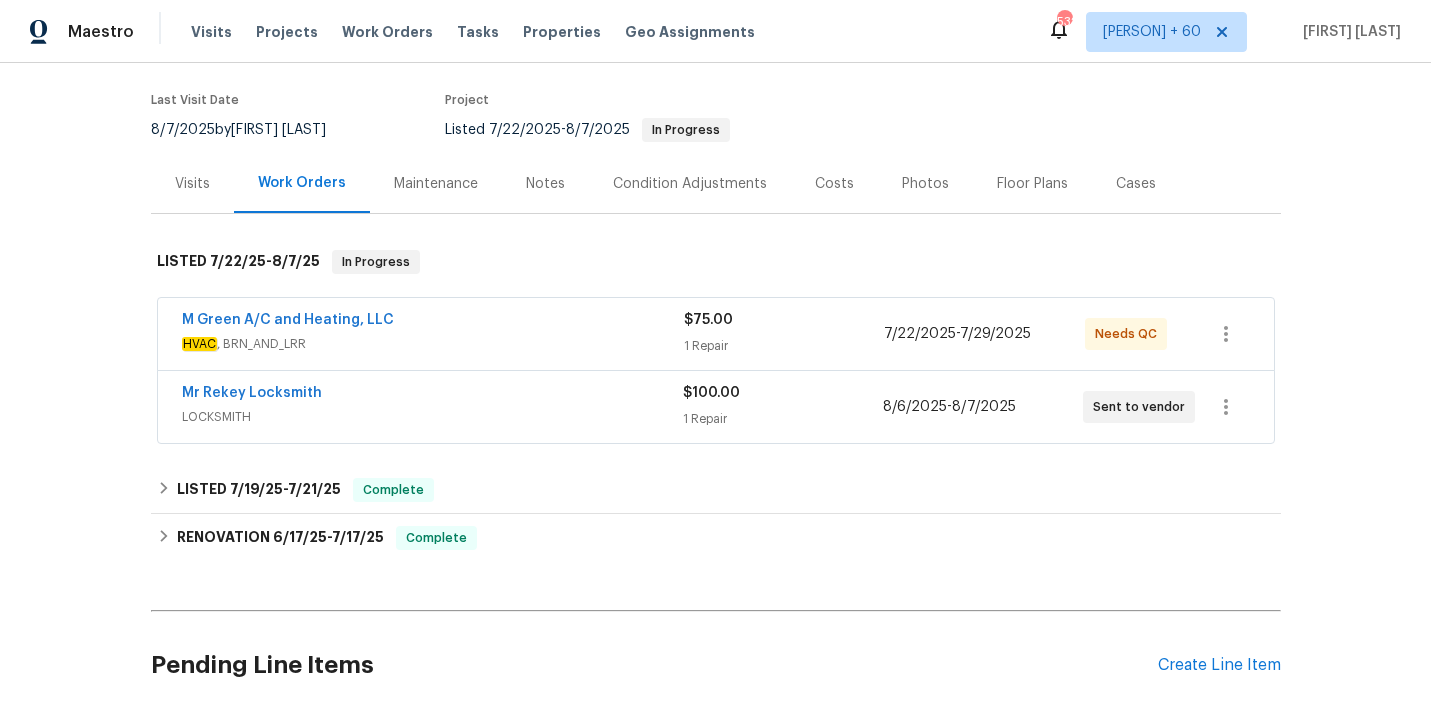 click on "M Green A/C and Heating, LLC" at bounding box center [433, 322] 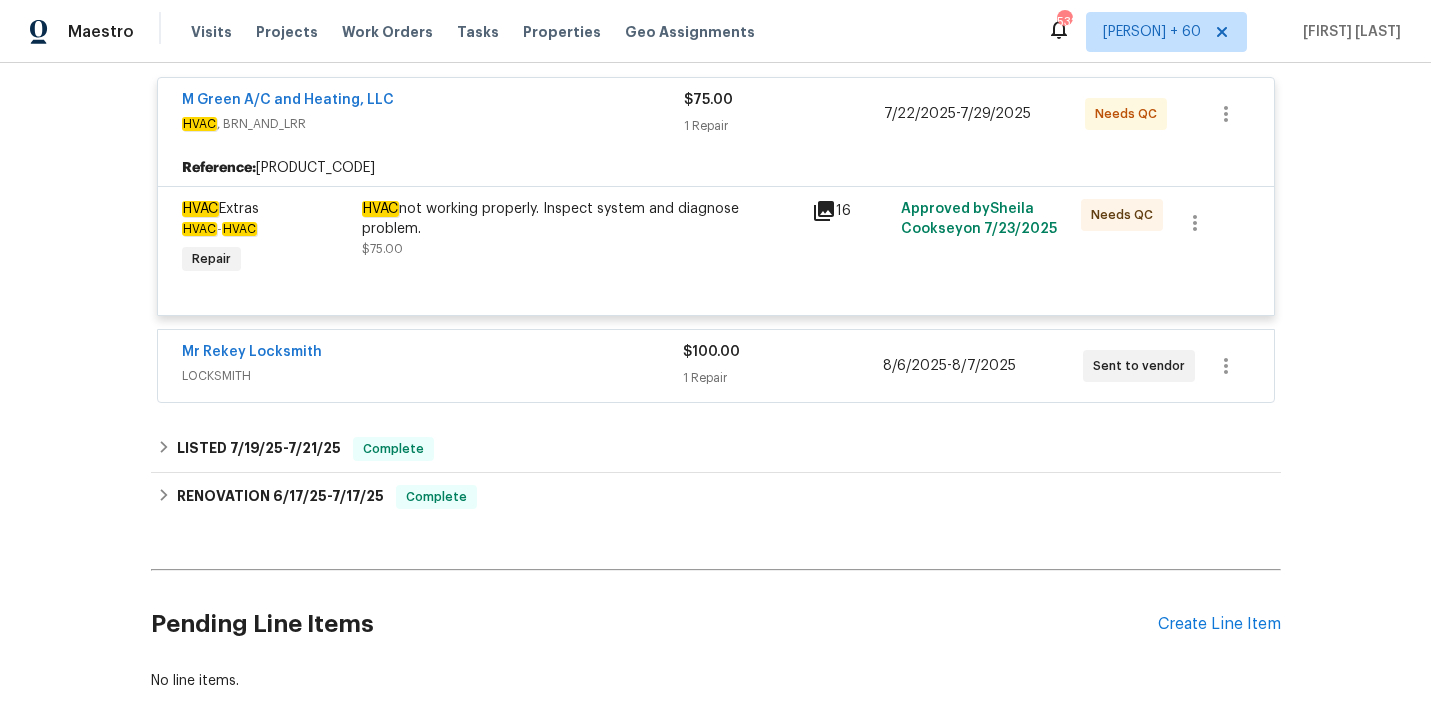 scroll, scrollTop: 419, scrollLeft: 0, axis: vertical 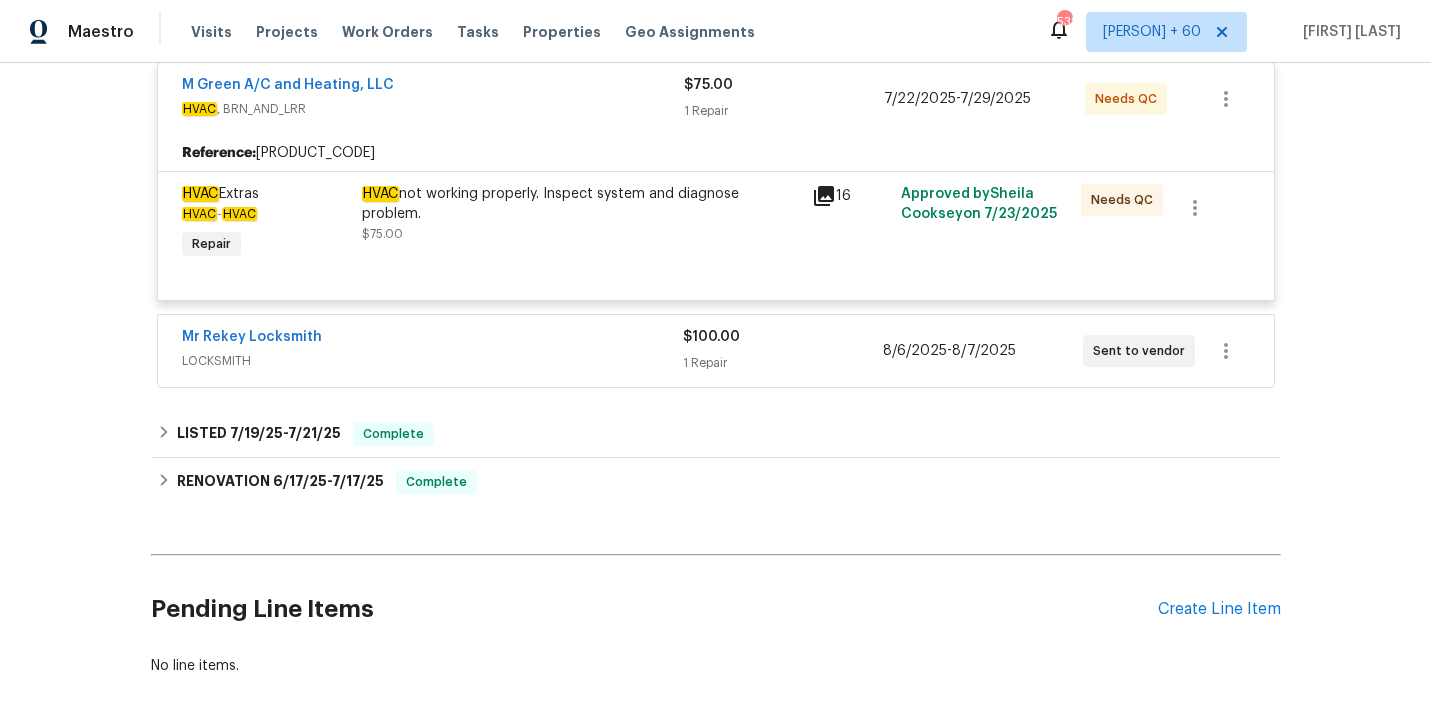 click on "LOCKSMITH" at bounding box center [432, 361] 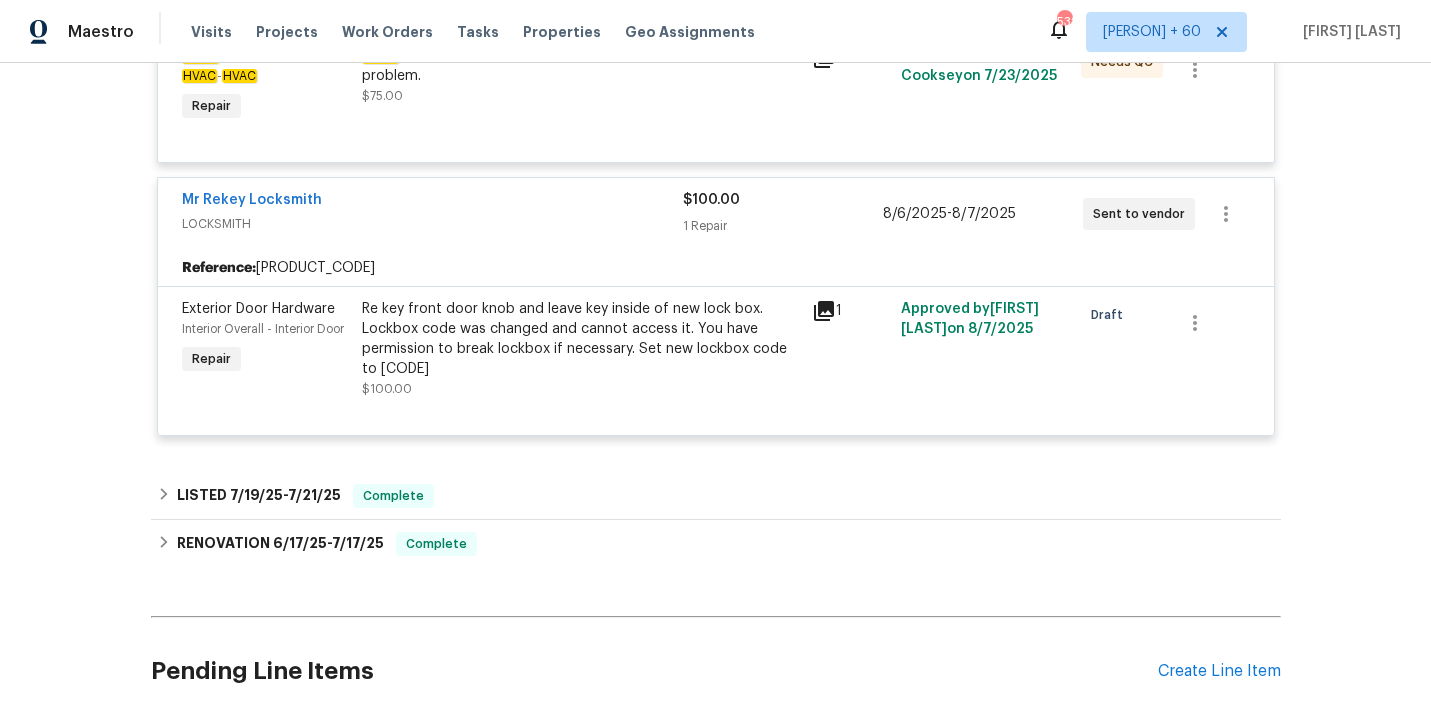 scroll, scrollTop: 566, scrollLeft: 0, axis: vertical 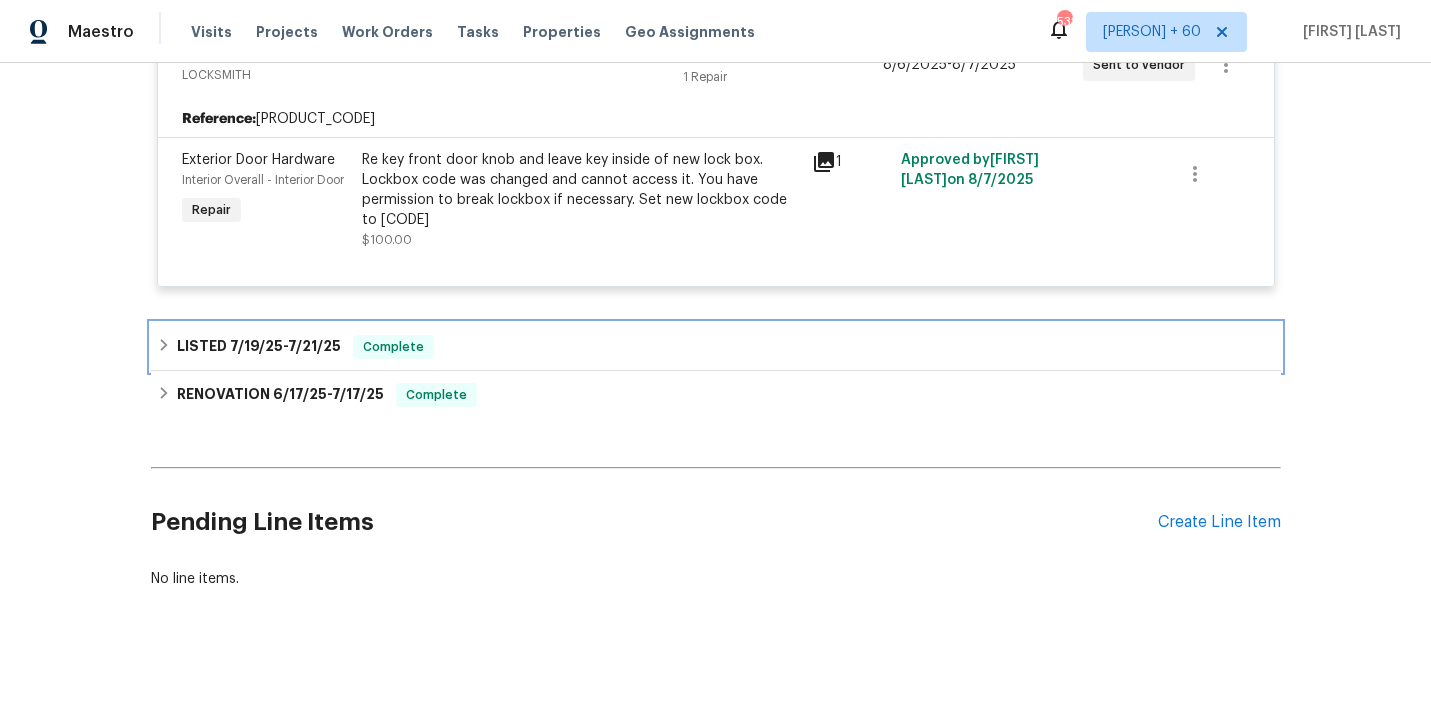 click on "LISTED [DATE] - [DATE] Complete" at bounding box center [716, 347] 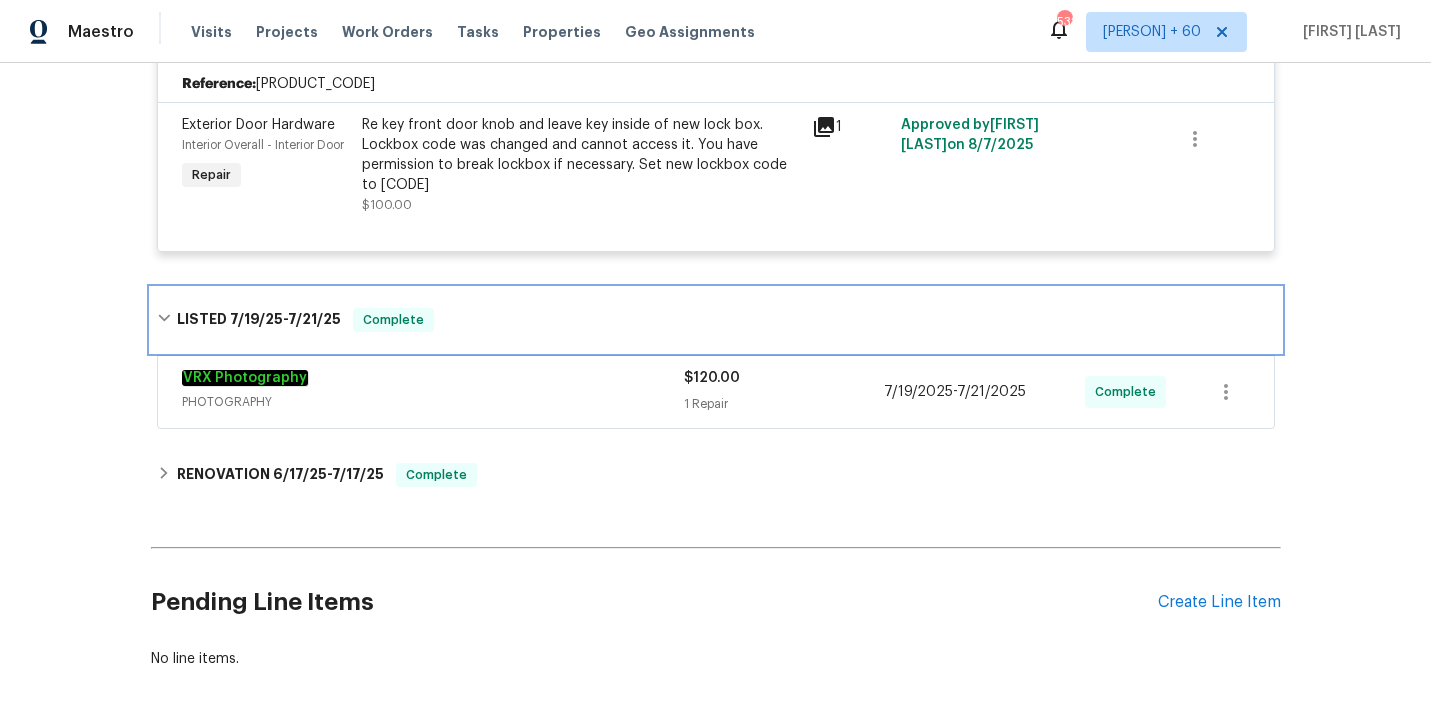 scroll, scrollTop: 767, scrollLeft: 0, axis: vertical 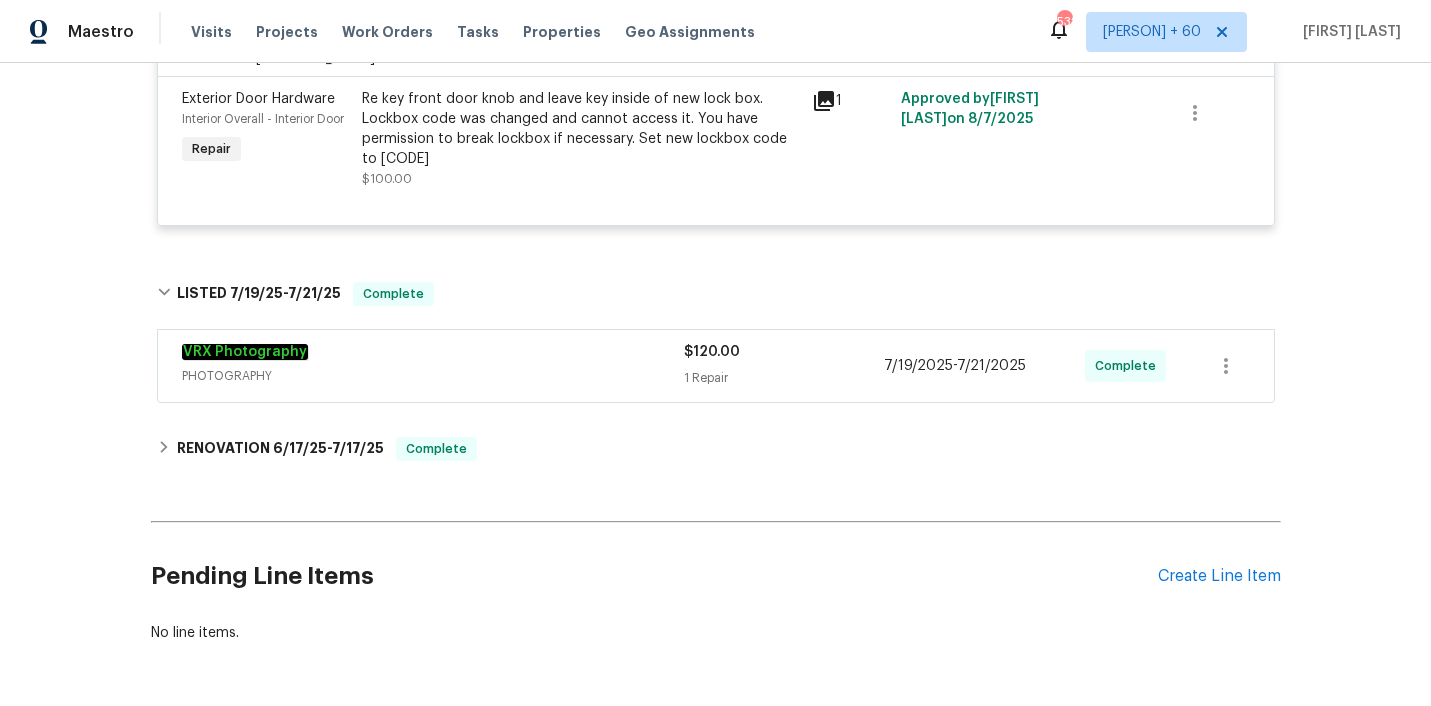 click on "VRX Photography" at bounding box center (433, 354) 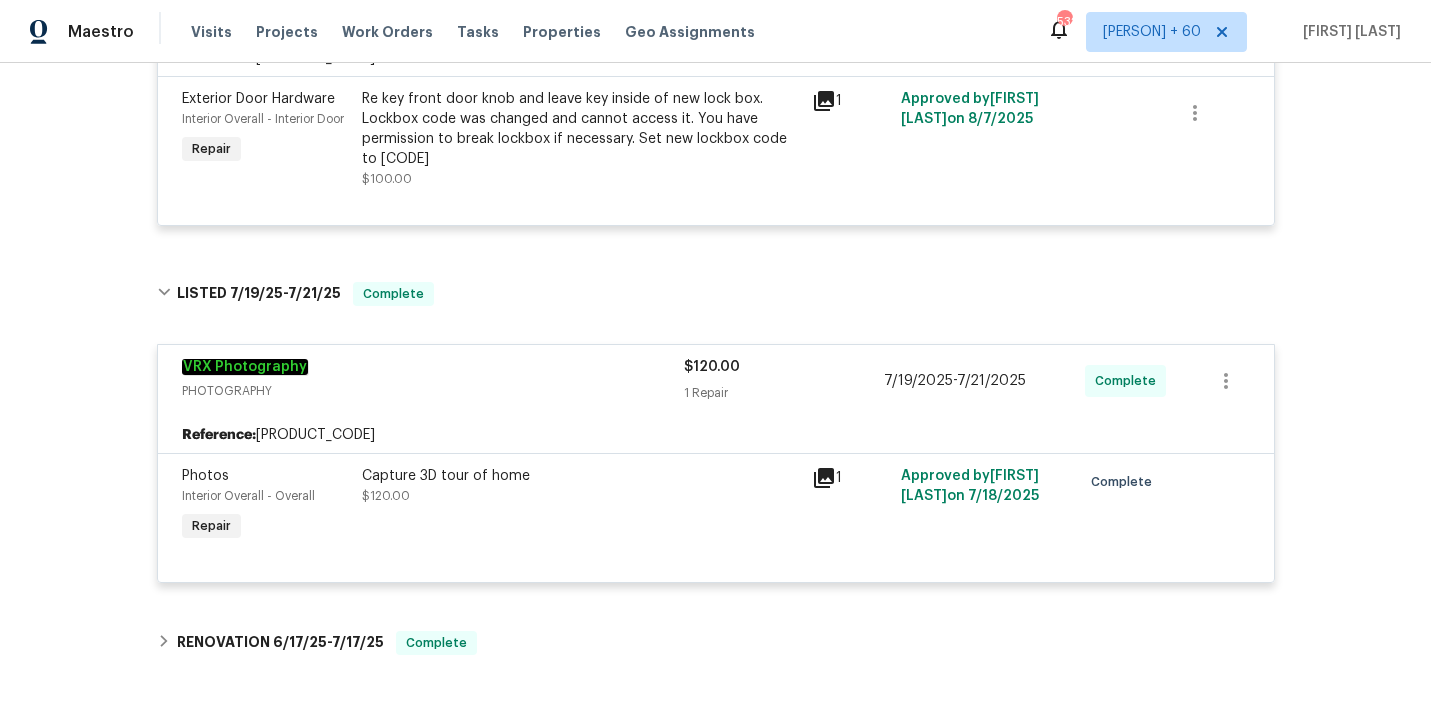 scroll, scrollTop: 0, scrollLeft: 0, axis: both 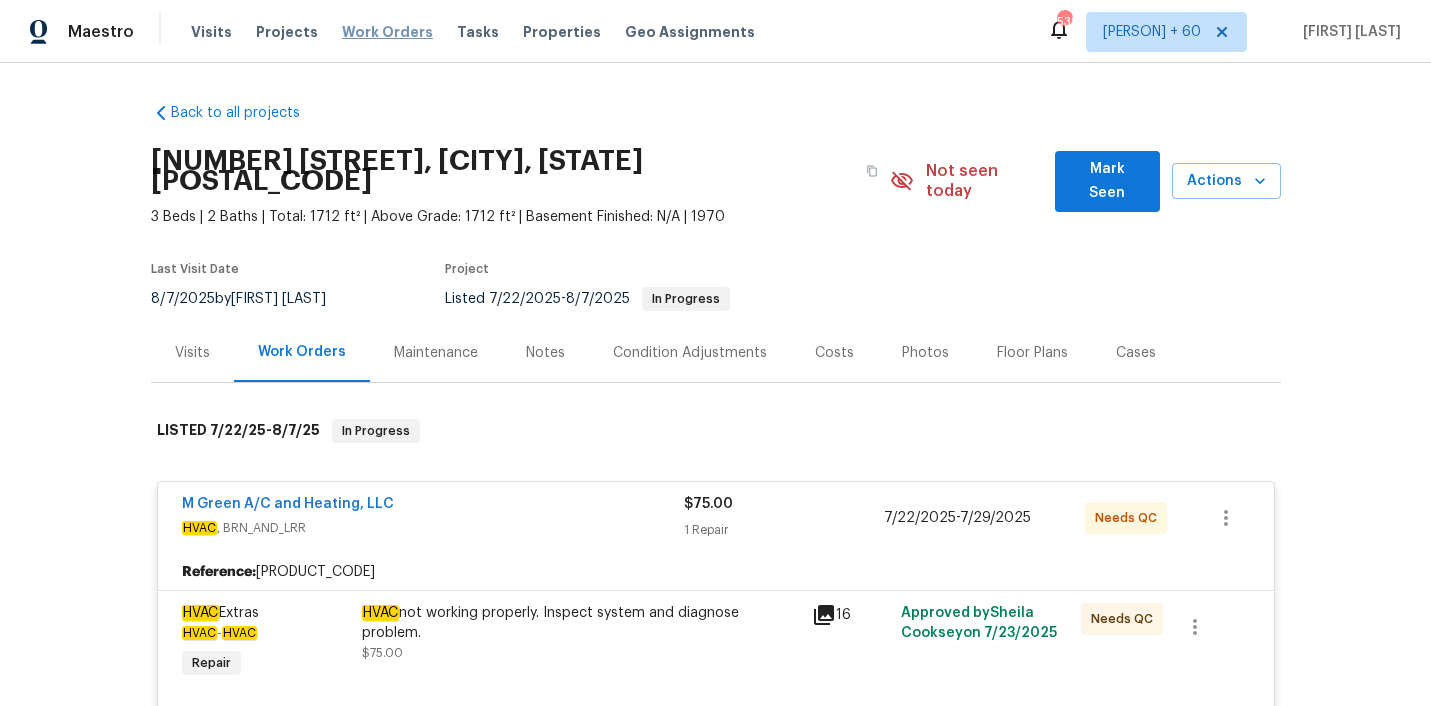 click on "Work Orders" at bounding box center [387, 32] 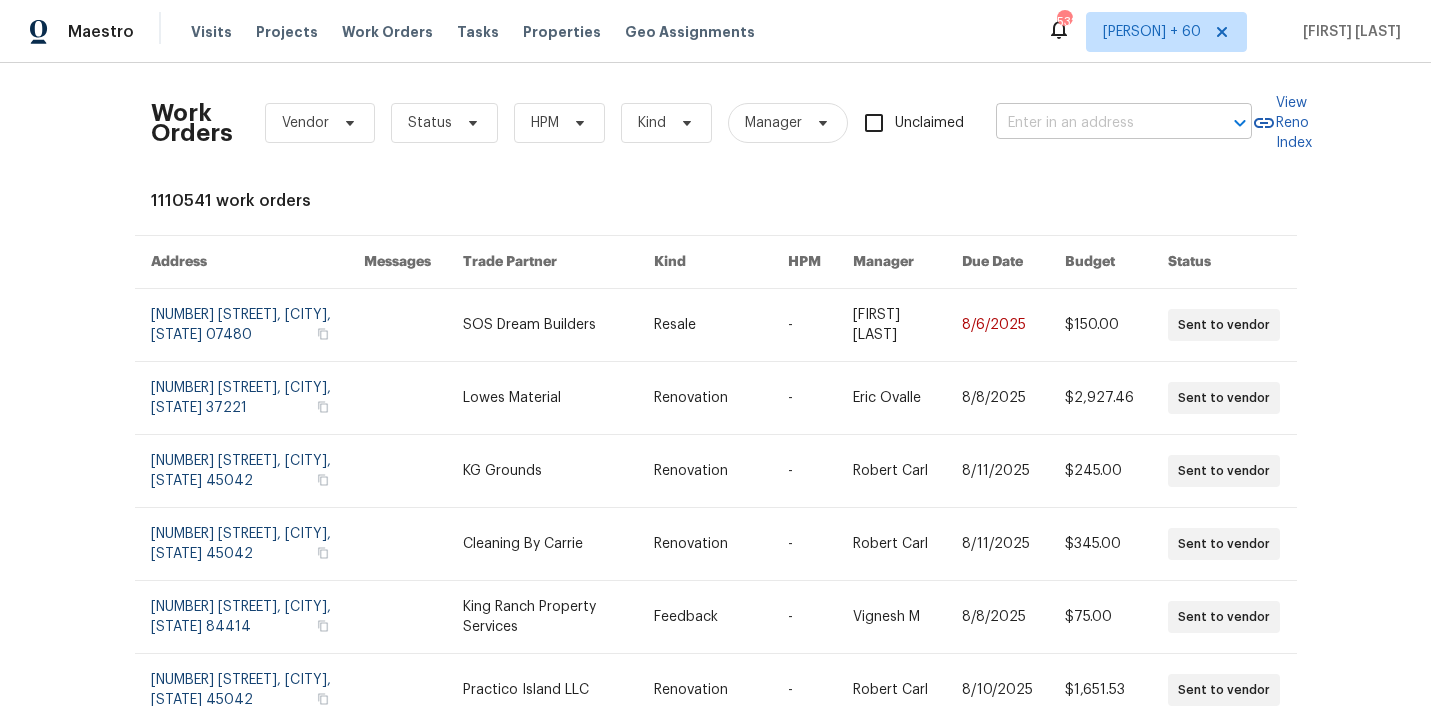 click at bounding box center [1096, 123] 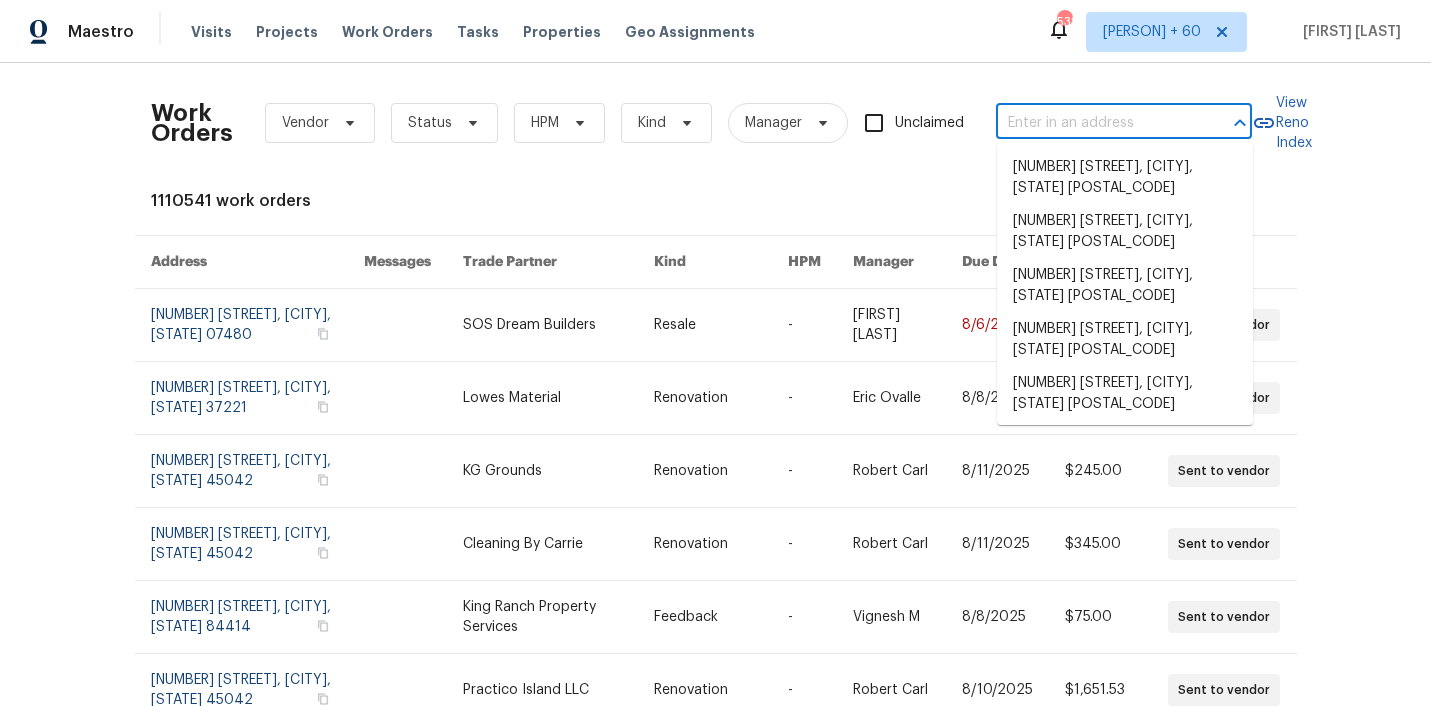 paste on "[NUMBER] [STREET], [CITY], [STATE] [POSTAL_CODE]" 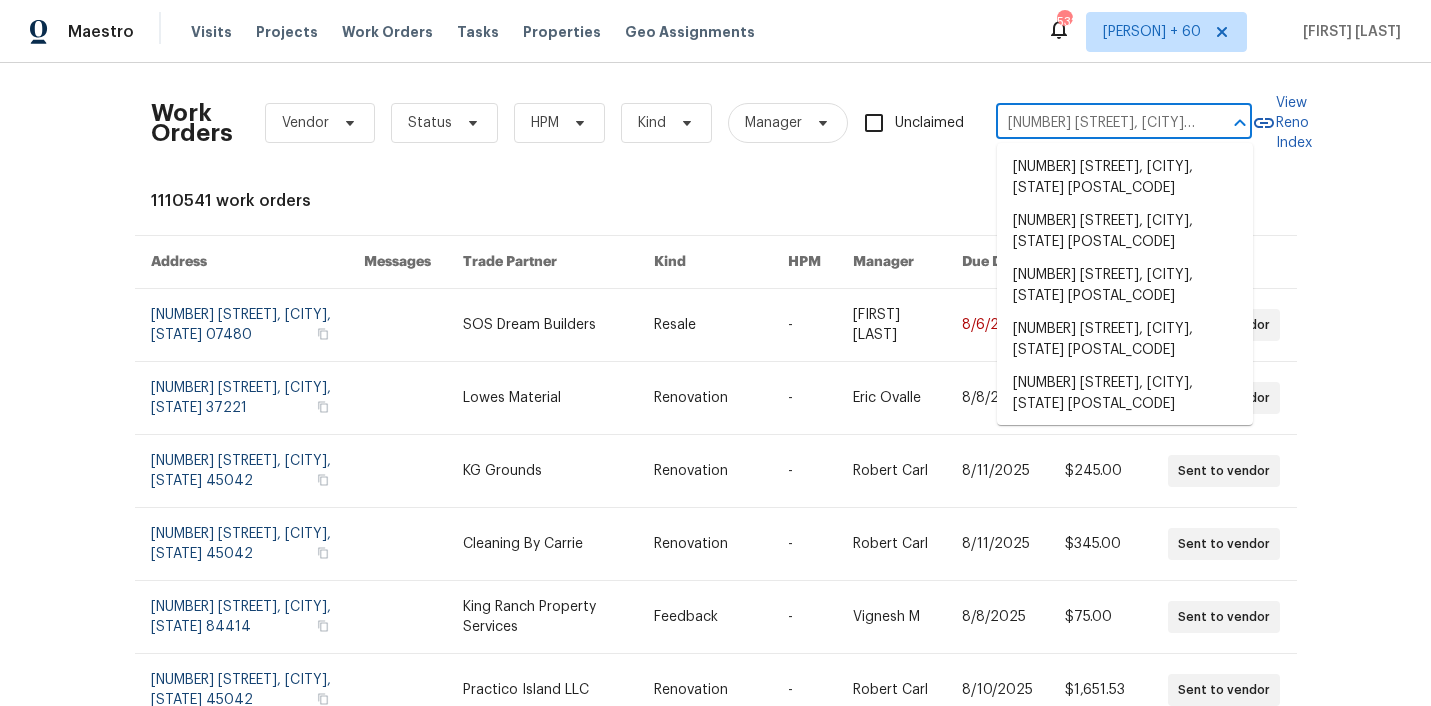 scroll, scrollTop: 0, scrollLeft: 45, axis: horizontal 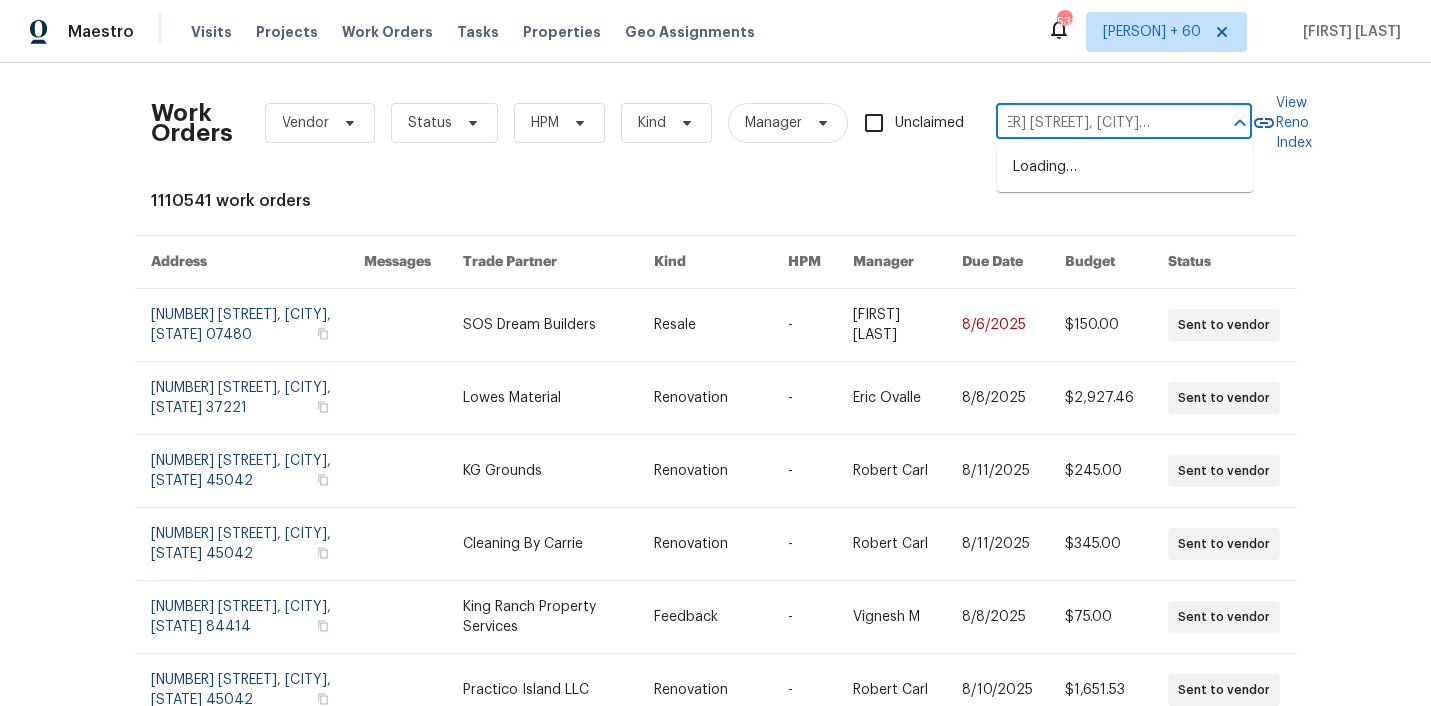 type on "[NUMBER] [STREET], [CITY], [STATE] [POSTAL_CODE]" 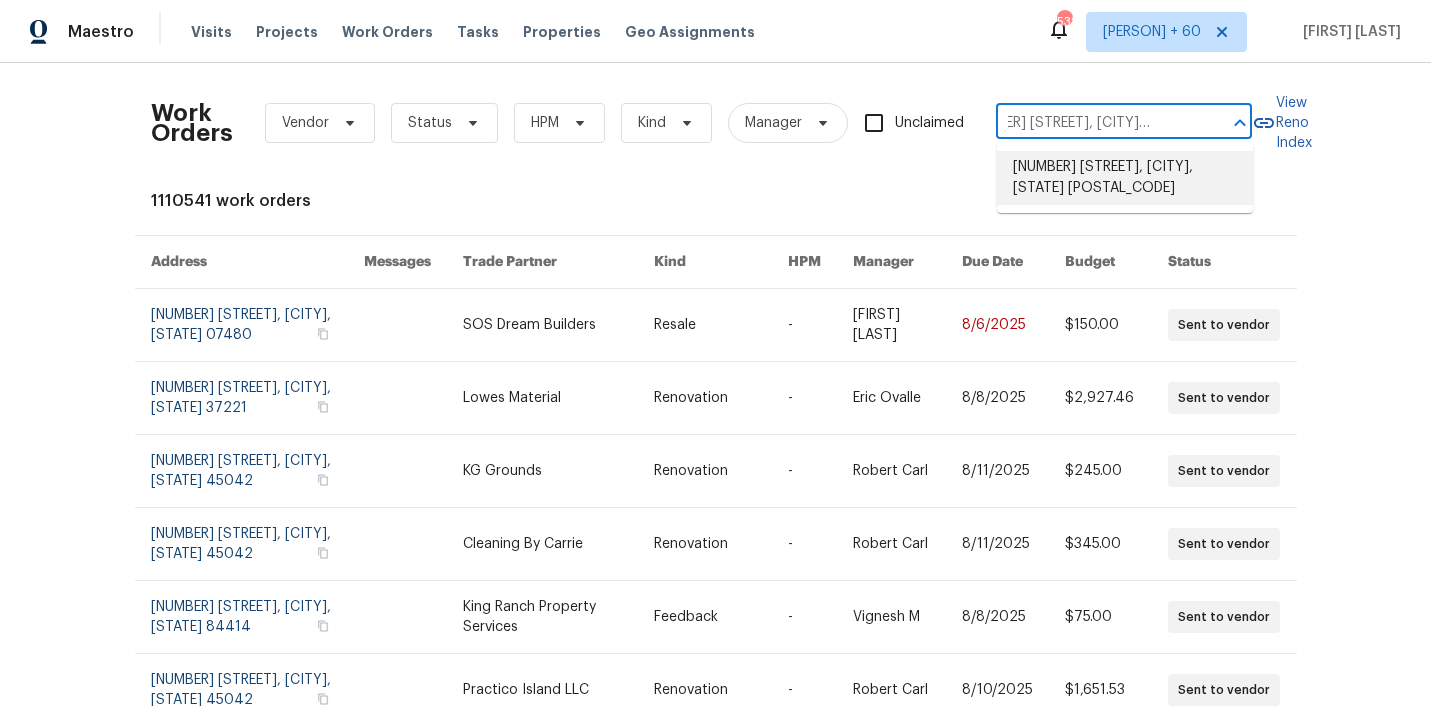 click on "[NUMBER] [STREET], [CITY], [STATE] [POSTAL_CODE]" at bounding box center [1125, 178] 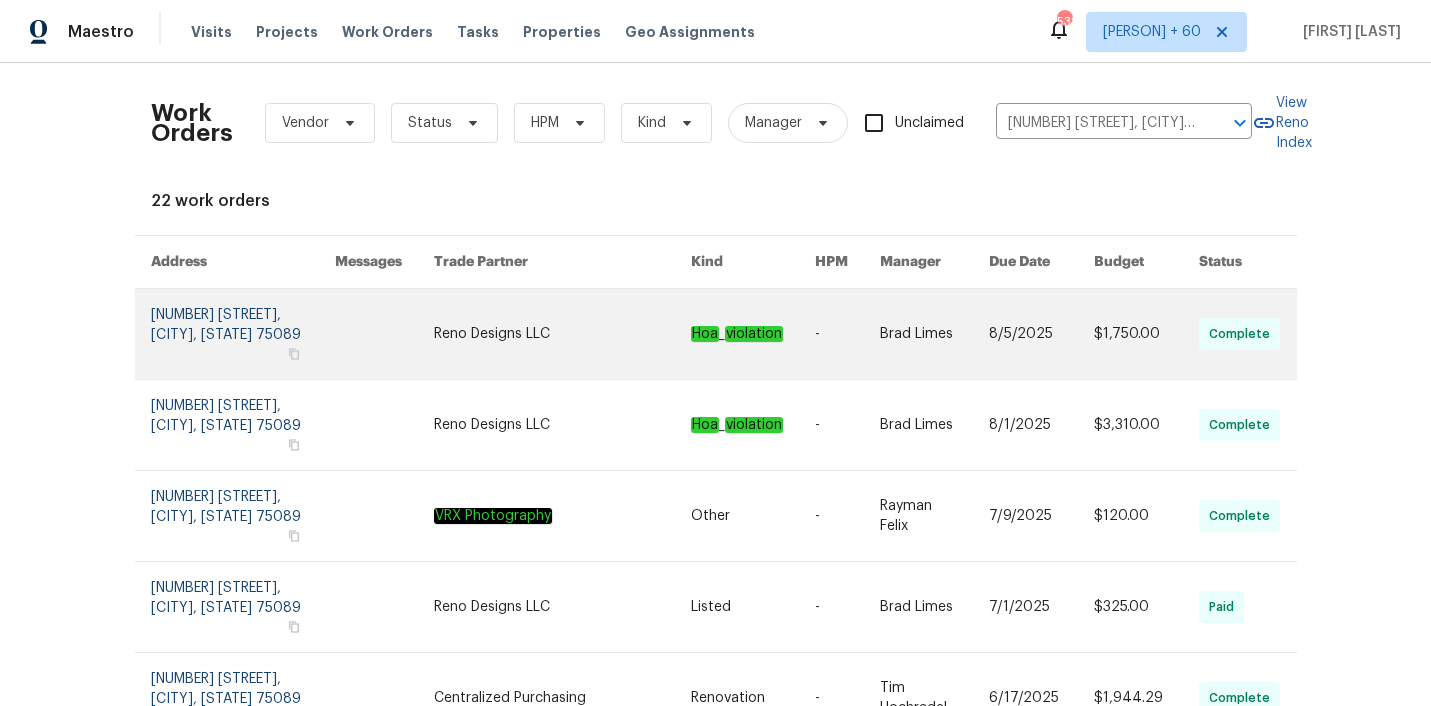 click at bounding box center (562, 334) 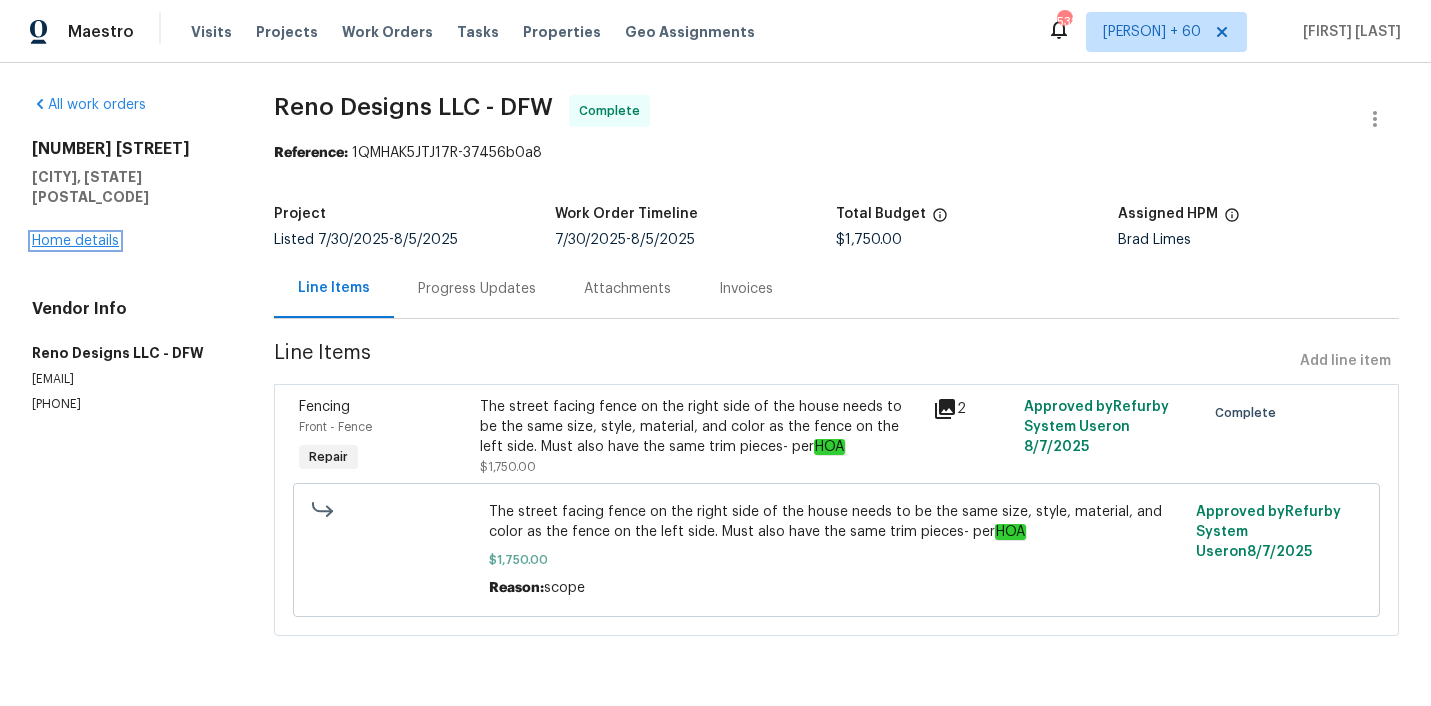 click on "Home details" at bounding box center [75, 241] 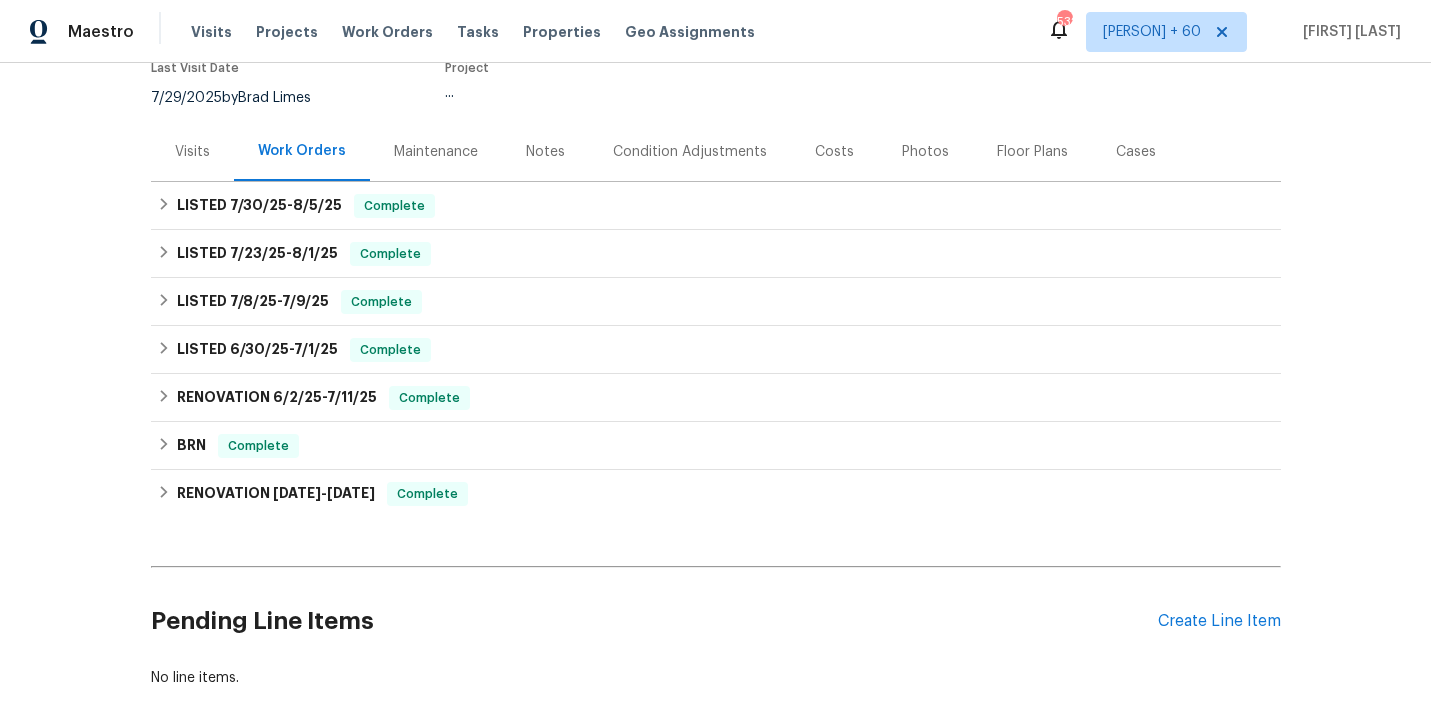 scroll, scrollTop: 193, scrollLeft: 0, axis: vertical 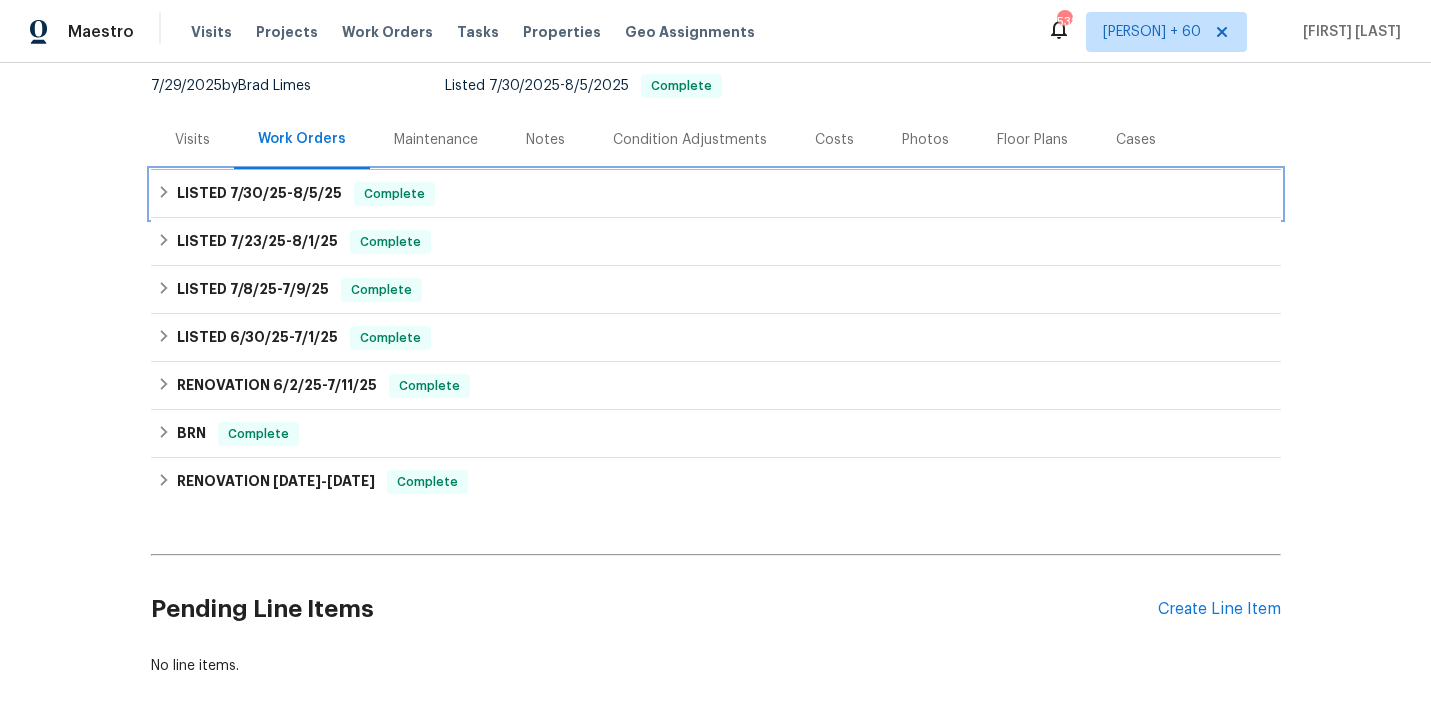 click on "LISTED [DATE] - [DATE] Complete" at bounding box center (716, 194) 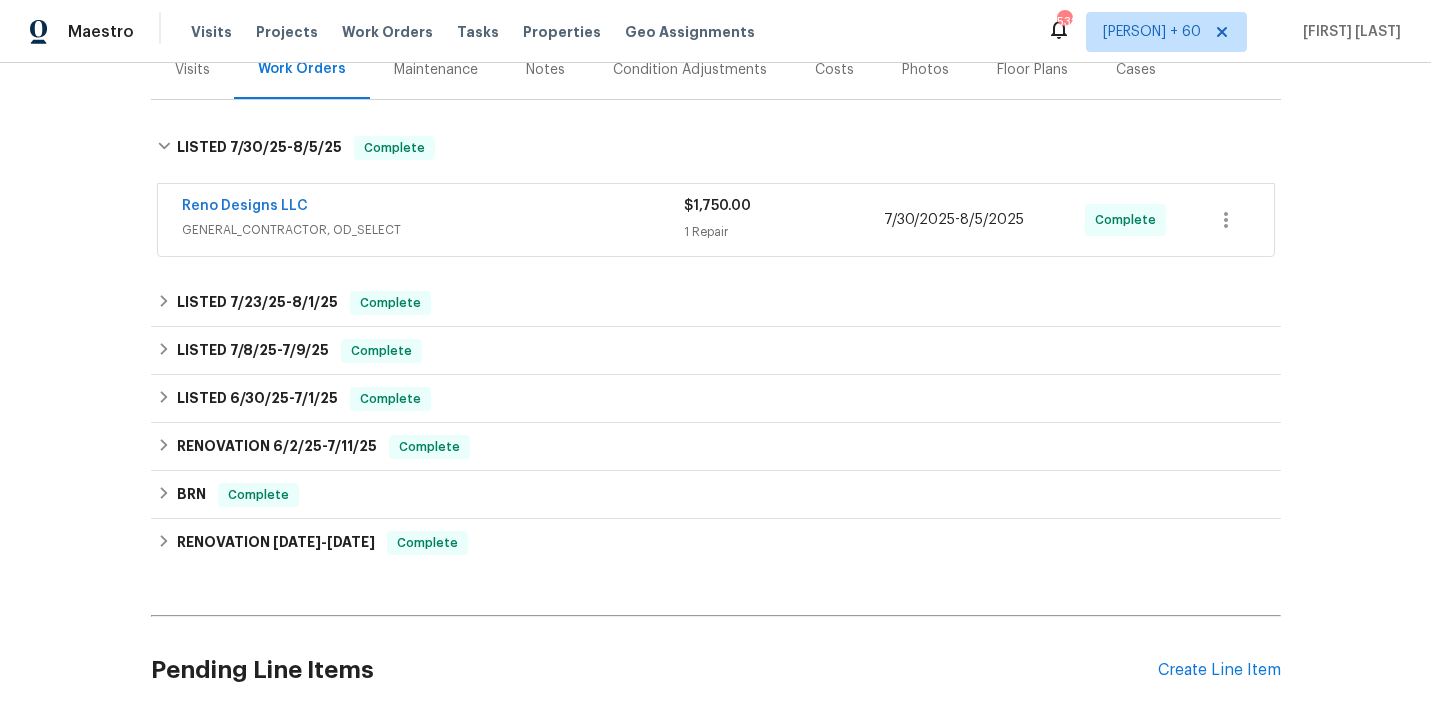 click on "Reno Designs LLC" at bounding box center (433, 208) 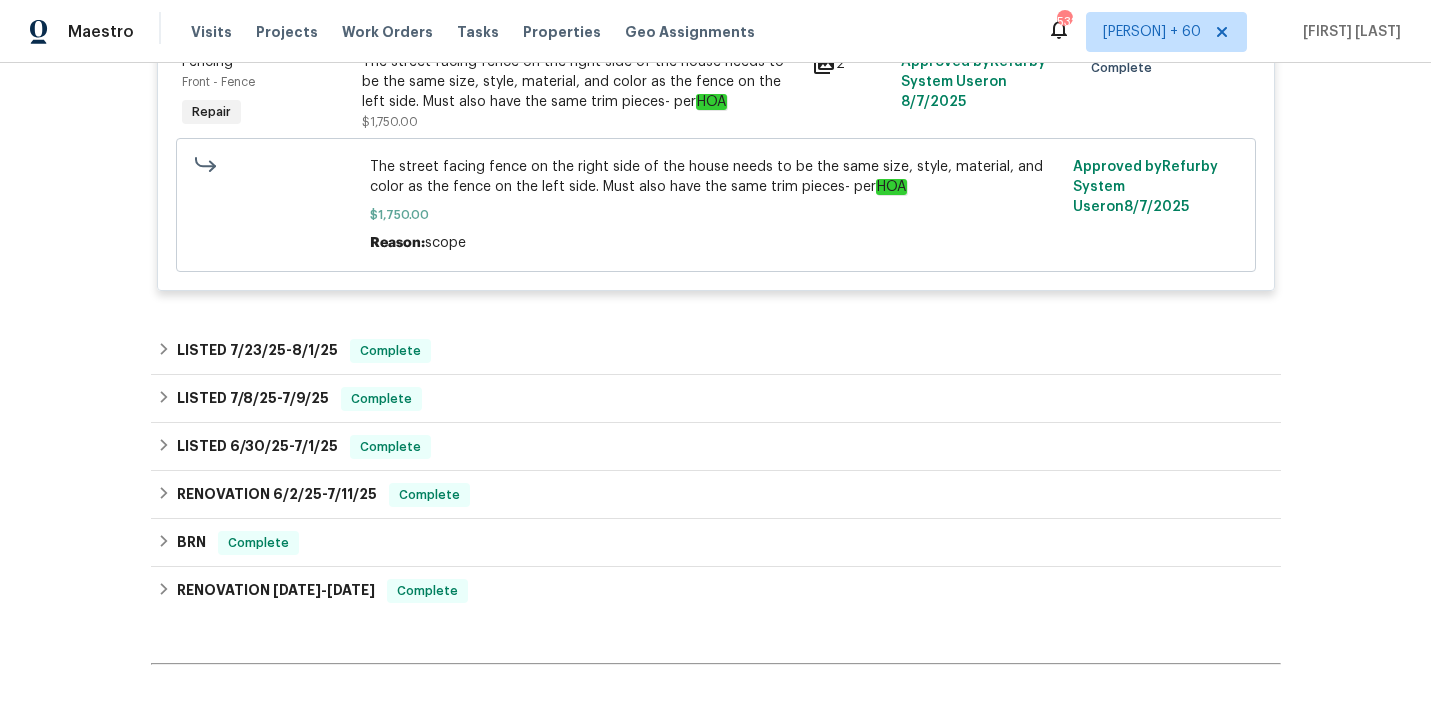 scroll, scrollTop: 541, scrollLeft: 0, axis: vertical 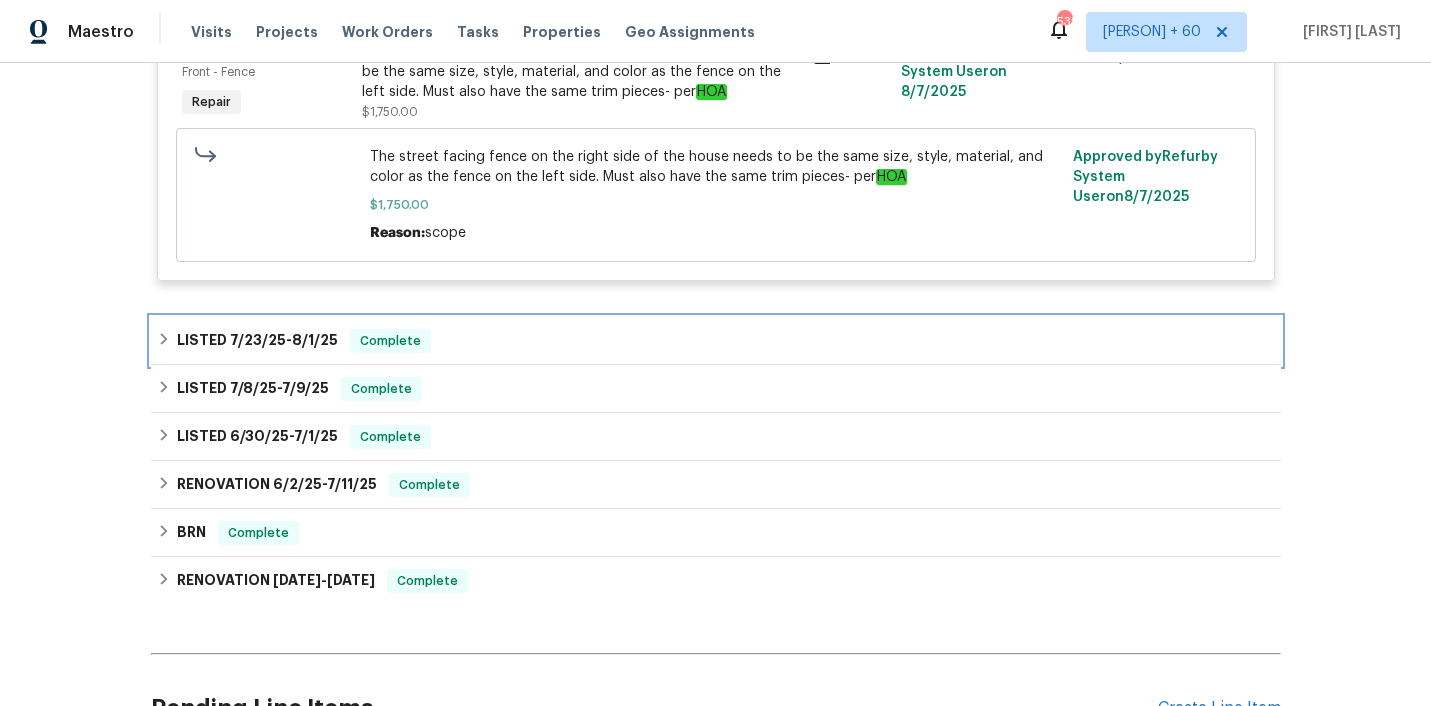 click on "LISTED [DATE] - [DATE] Complete" at bounding box center (716, 341) 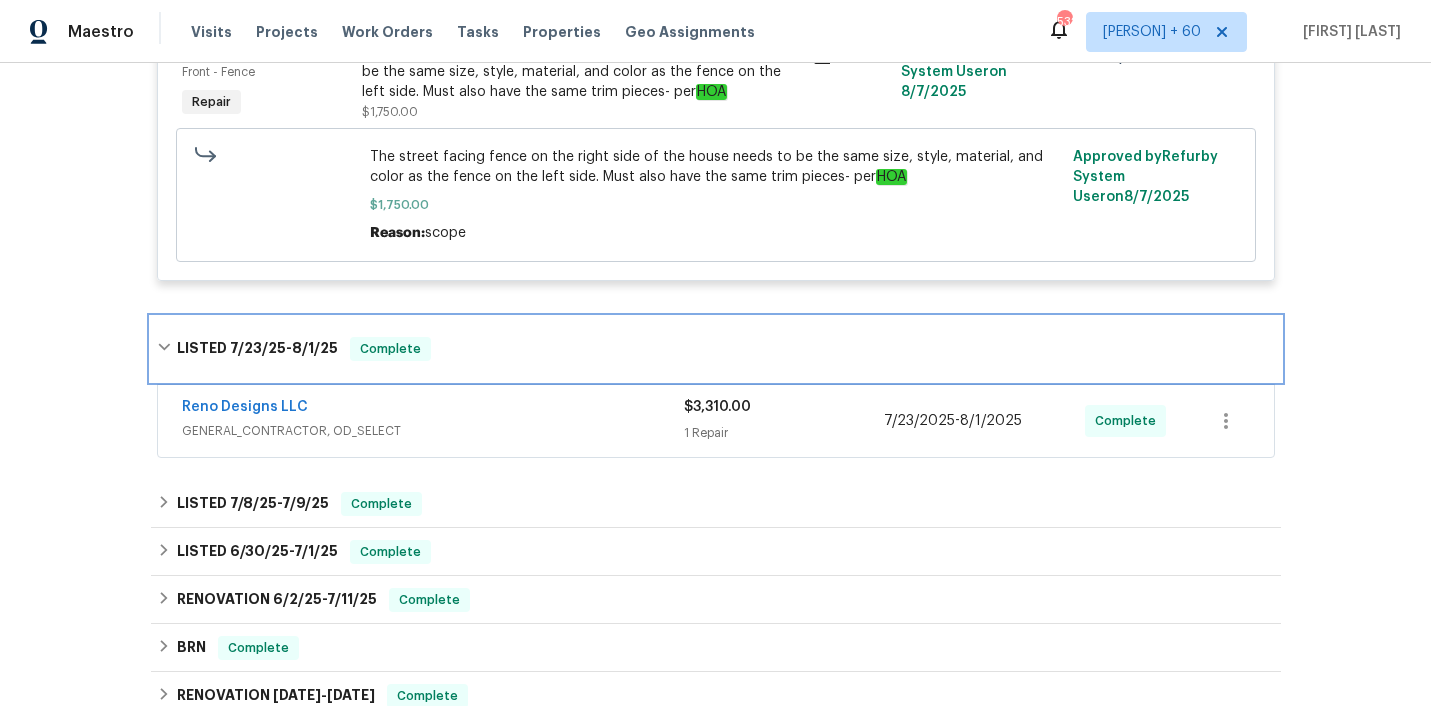 scroll, scrollTop: 593, scrollLeft: 0, axis: vertical 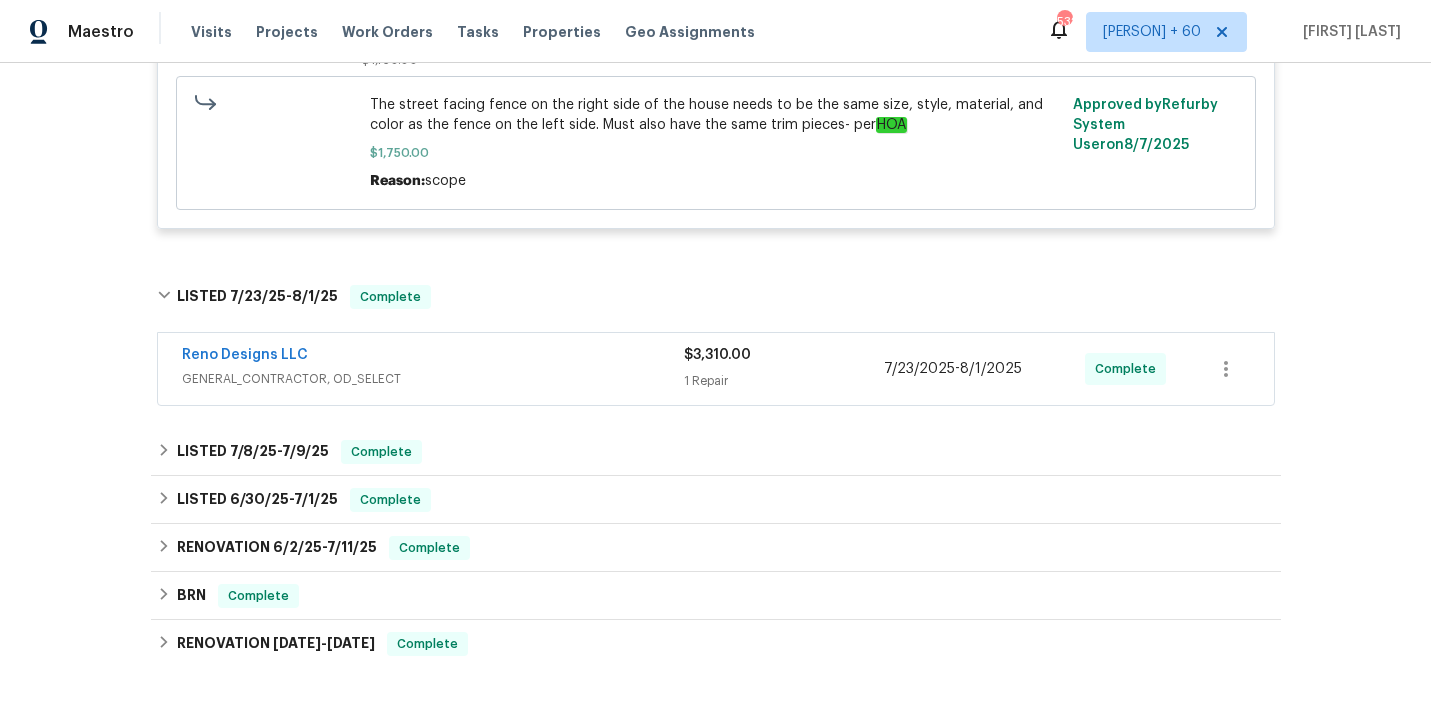 click on "Reno Designs LLC" at bounding box center (433, 357) 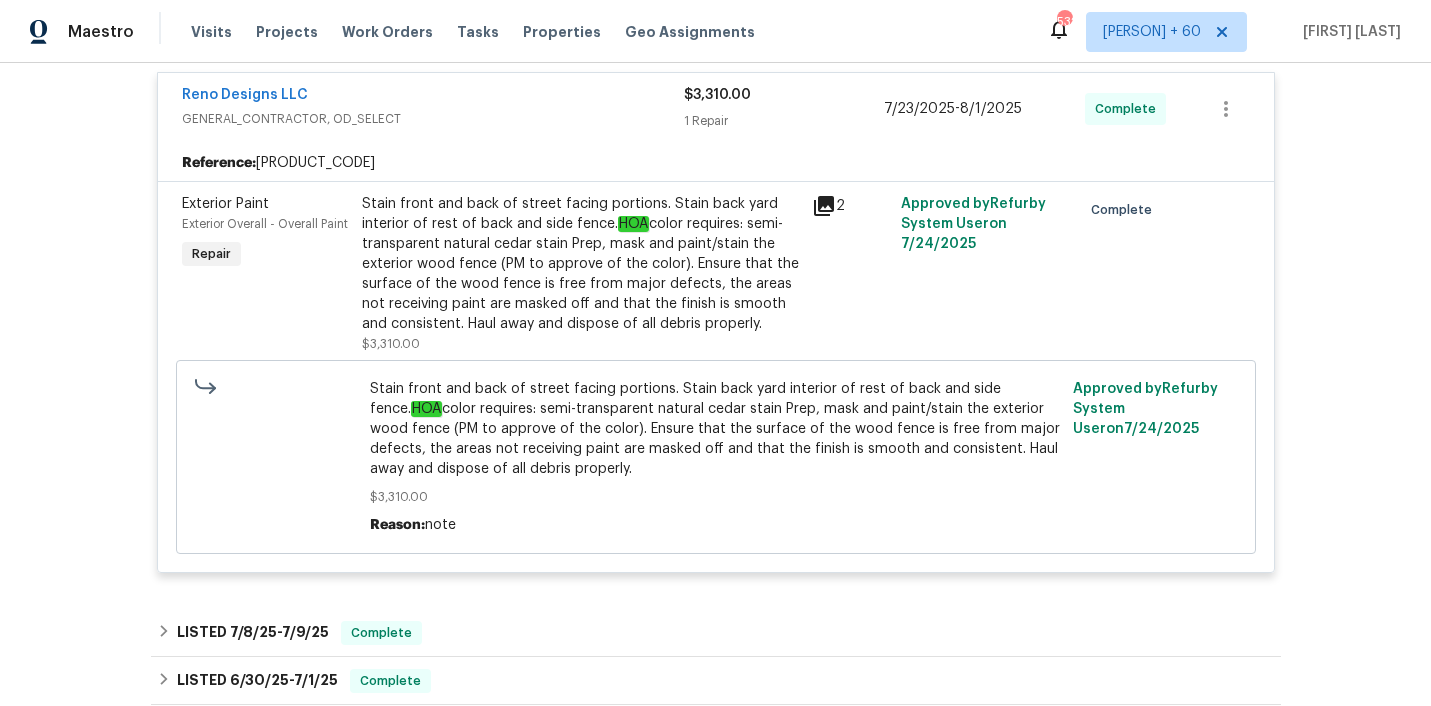 scroll, scrollTop: 980, scrollLeft: 0, axis: vertical 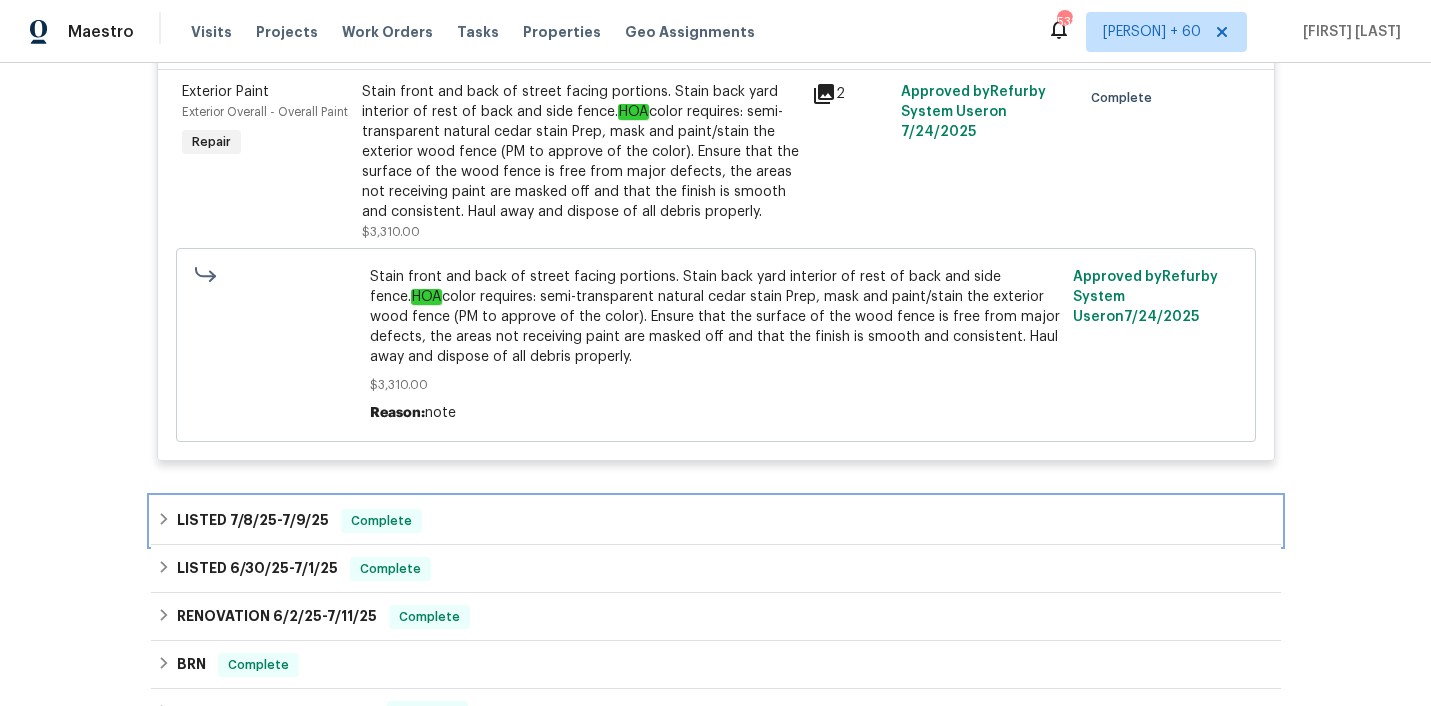 click on "LISTED   7/8/25  -  7/9/25 Complete" at bounding box center [716, 521] 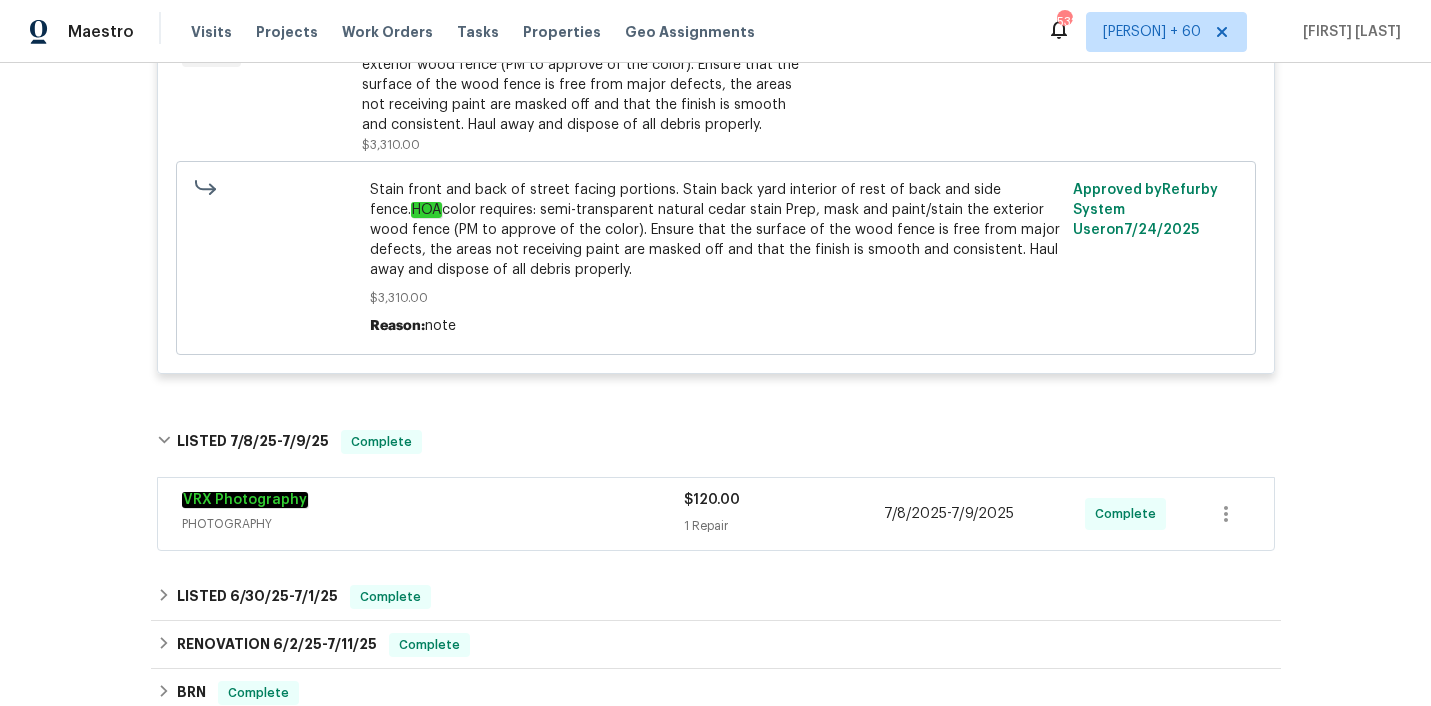 click on "VRX Photography" at bounding box center (433, 502) 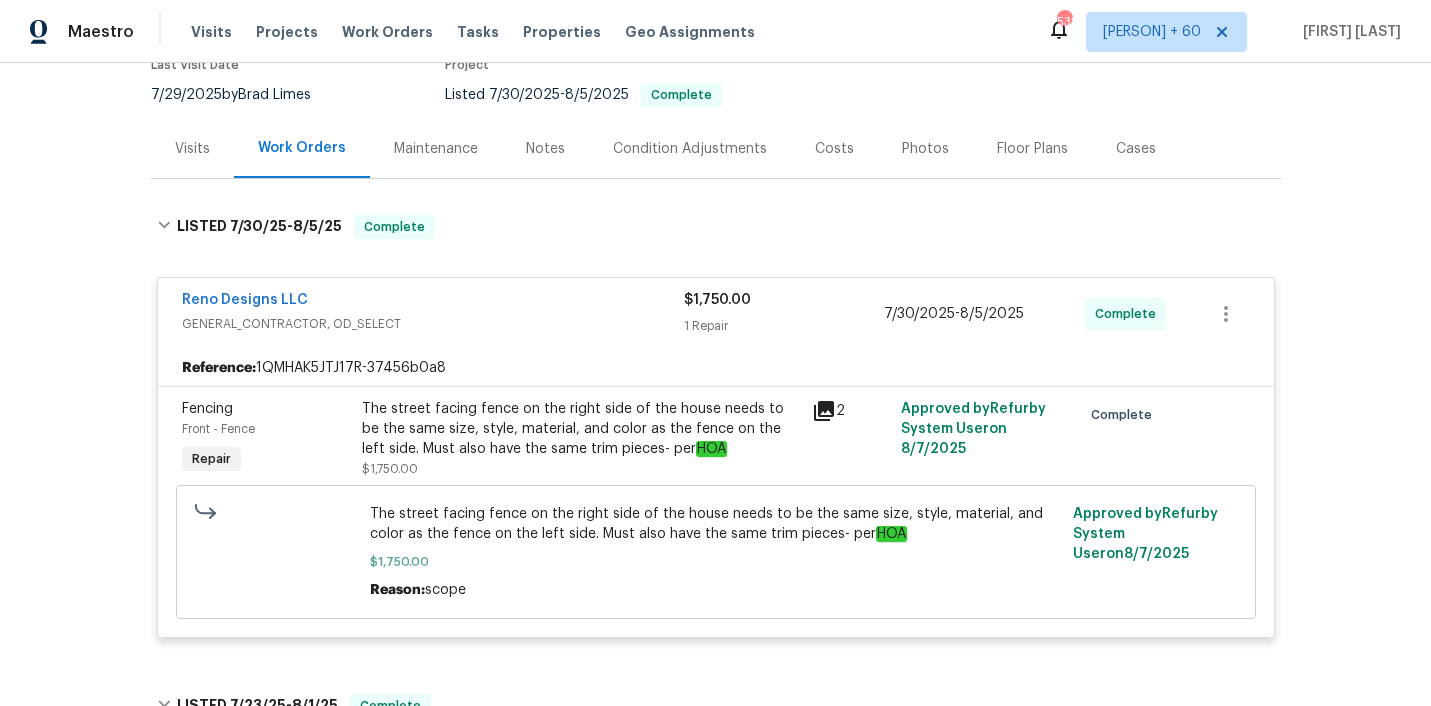 scroll, scrollTop: 193, scrollLeft: 0, axis: vertical 